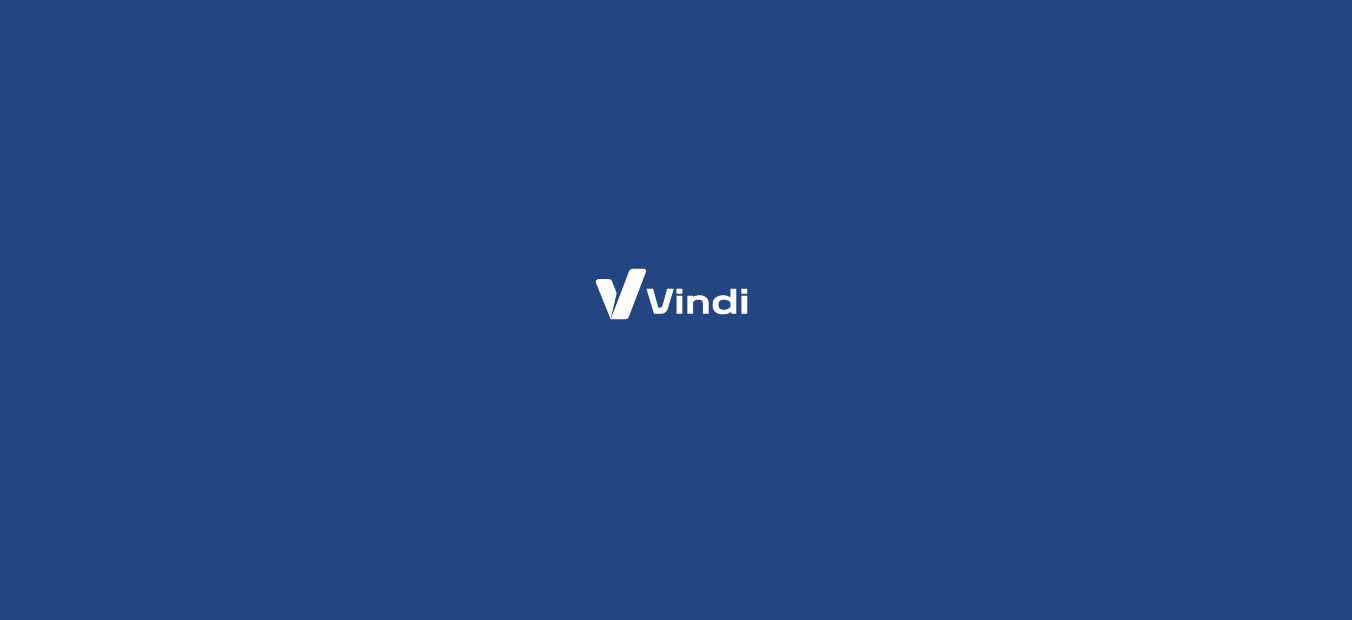 scroll, scrollTop: 0, scrollLeft: 0, axis: both 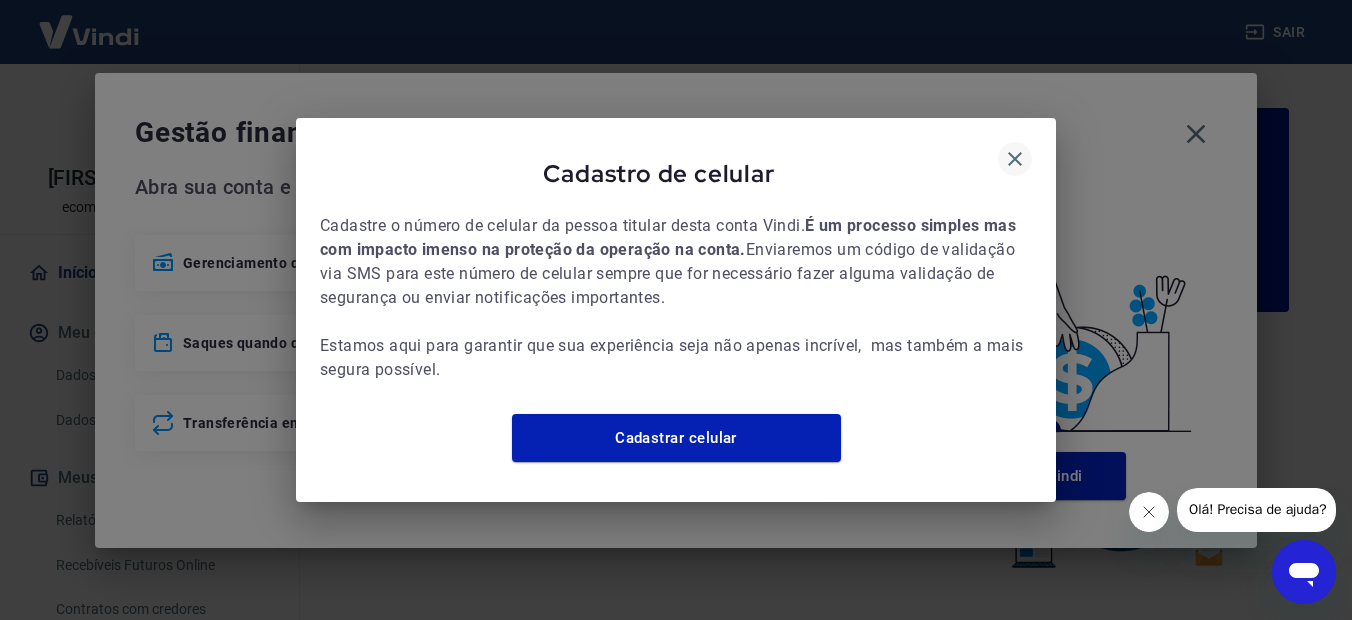 click 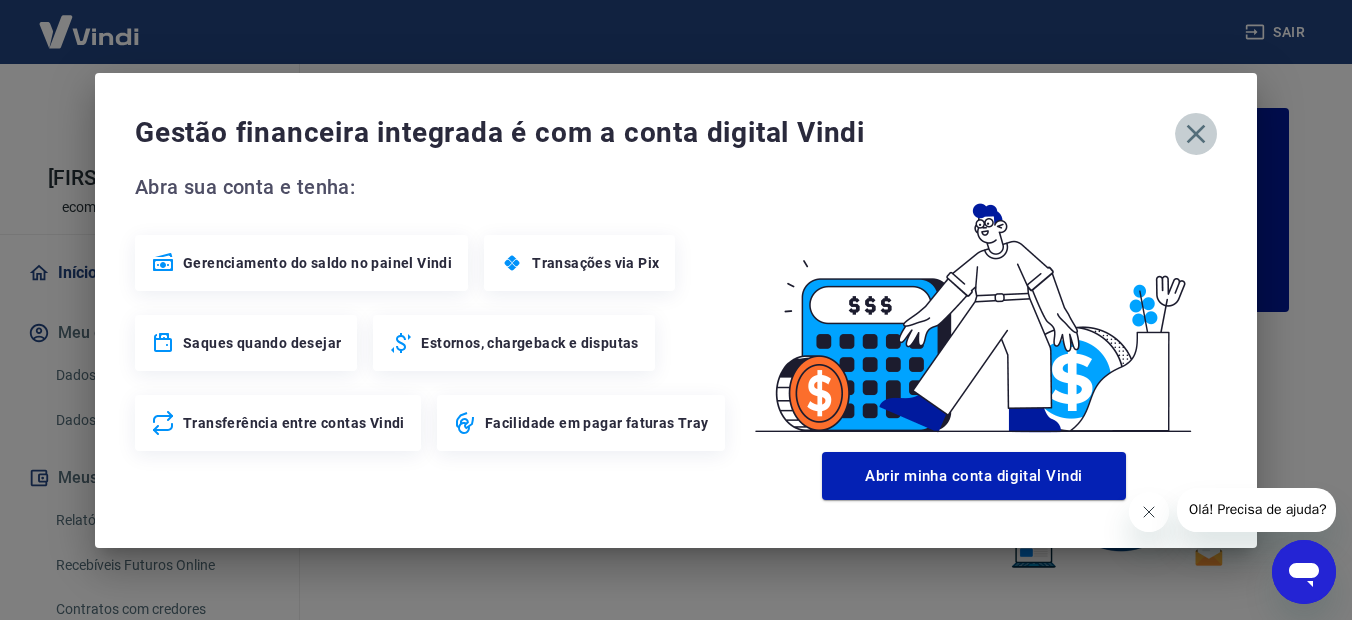 click 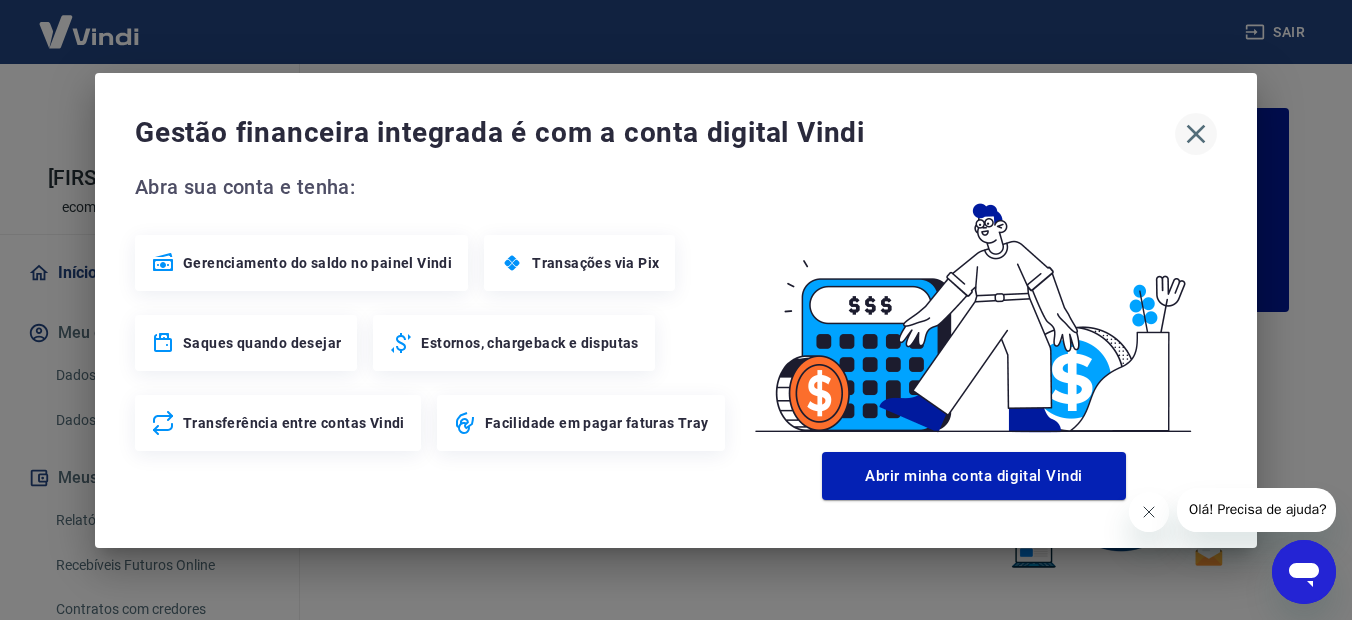 click 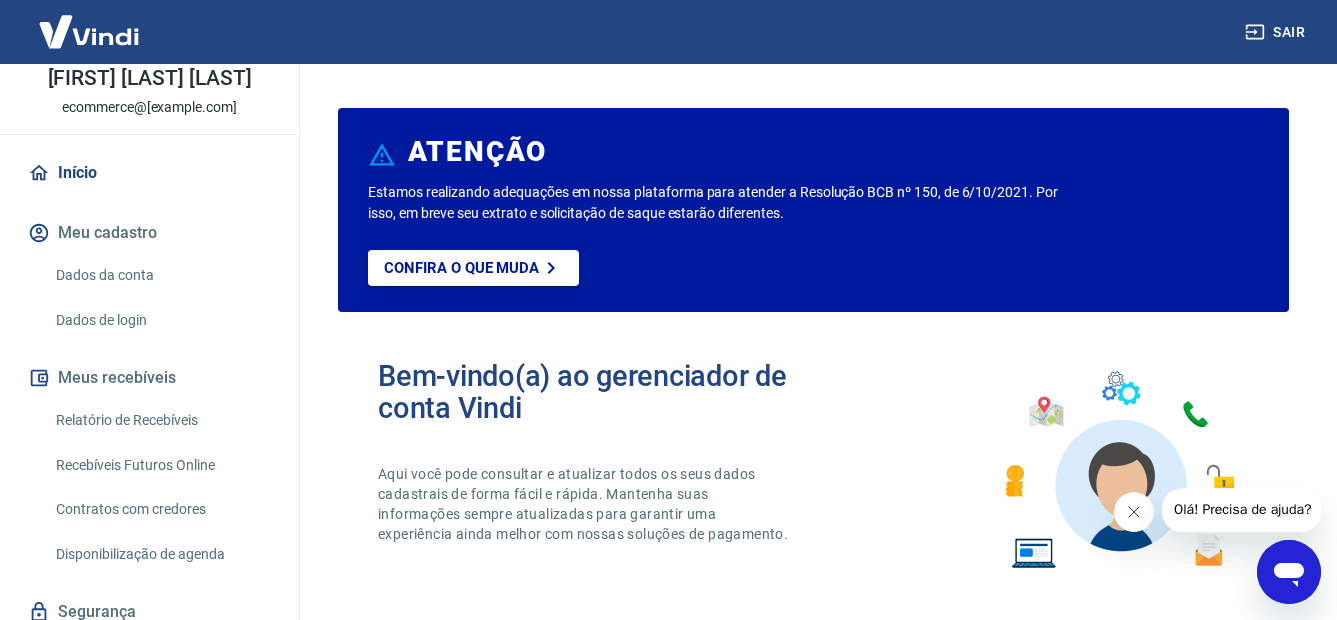 scroll, scrollTop: 174, scrollLeft: 0, axis: vertical 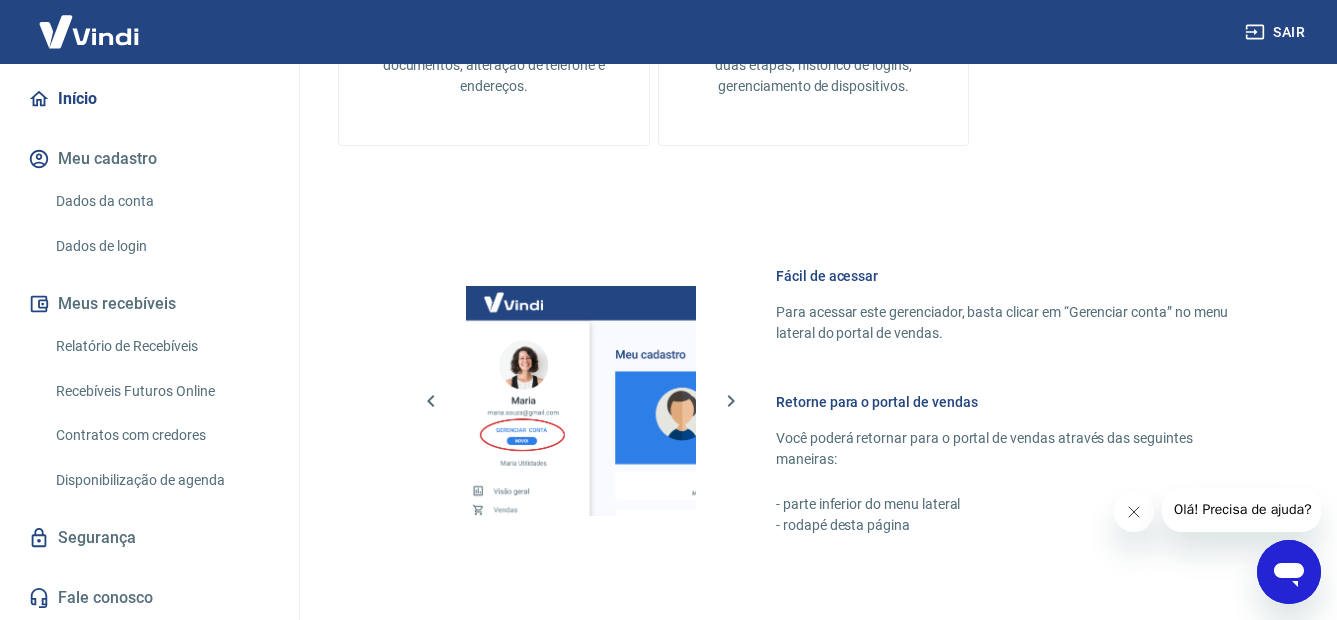 drag, startPoint x: 950, startPoint y: 588, endPoint x: 918, endPoint y: 588, distance: 32 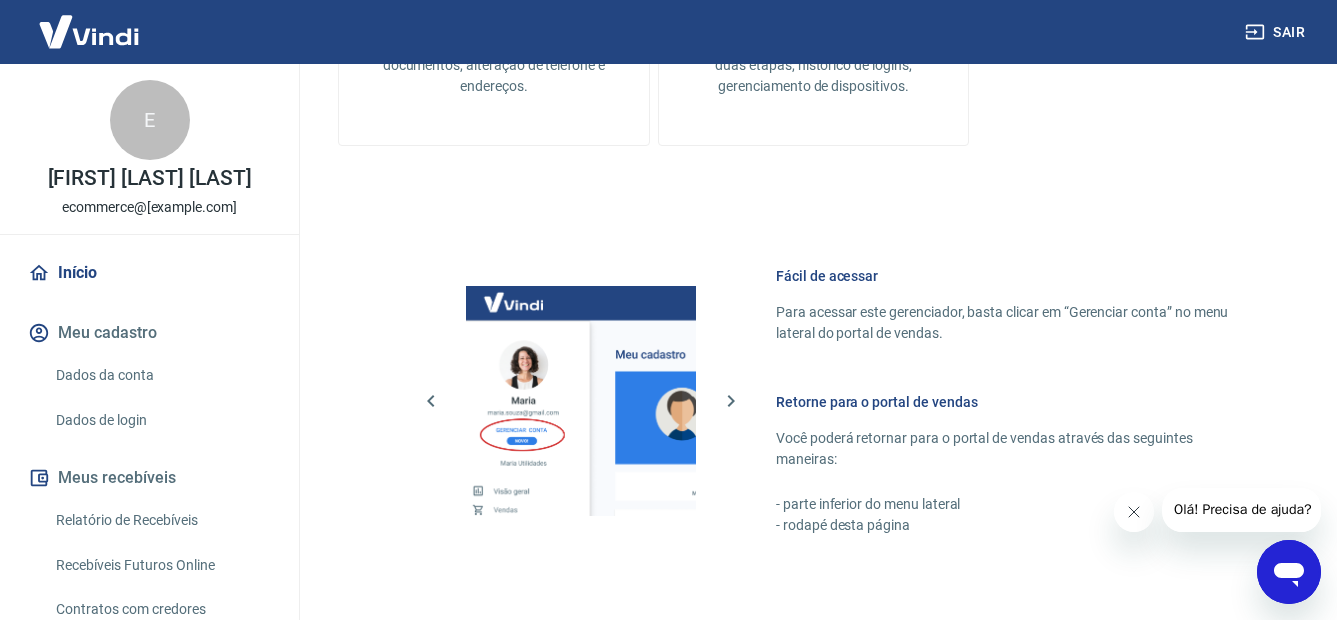 scroll, scrollTop: 174, scrollLeft: 0, axis: vertical 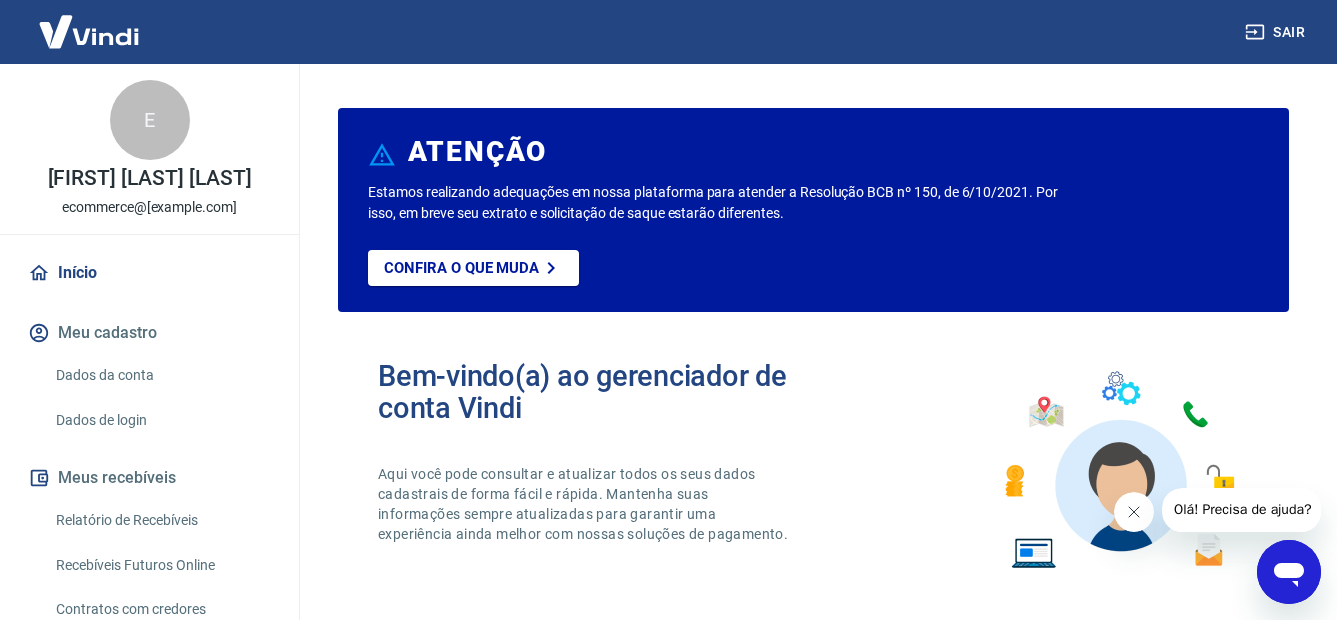 click on "Relatório de Recebíveis" at bounding box center (161, 520) 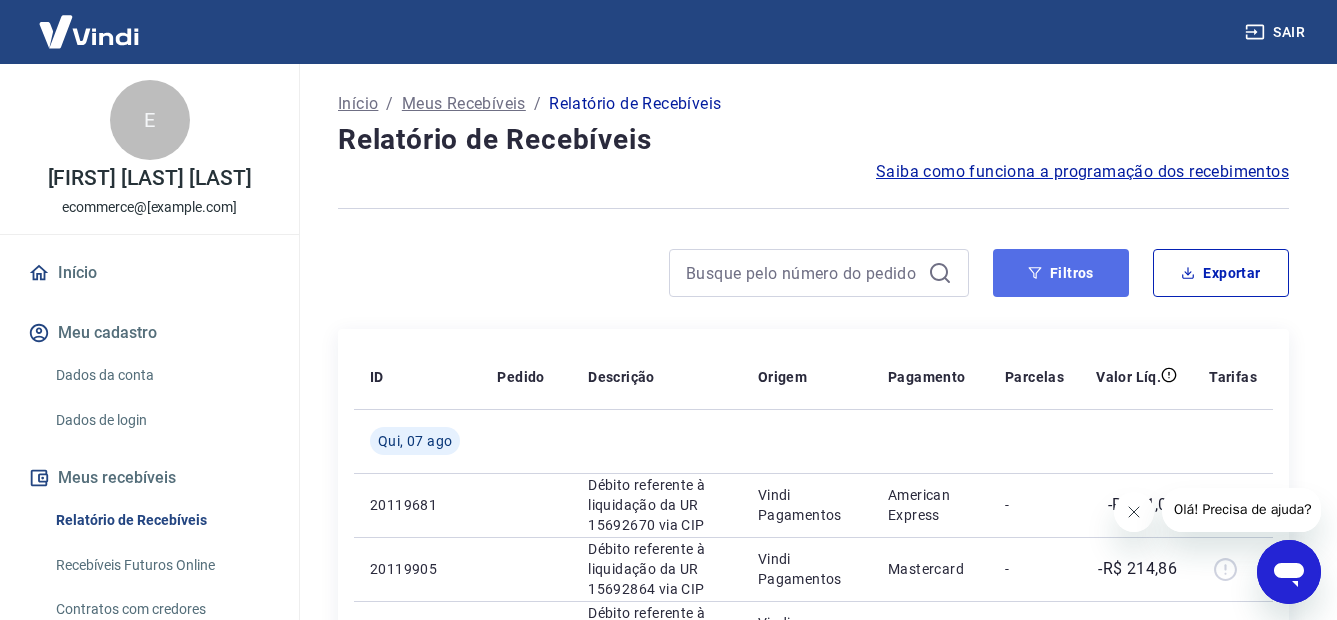 click on "Filtros" at bounding box center (1061, 273) 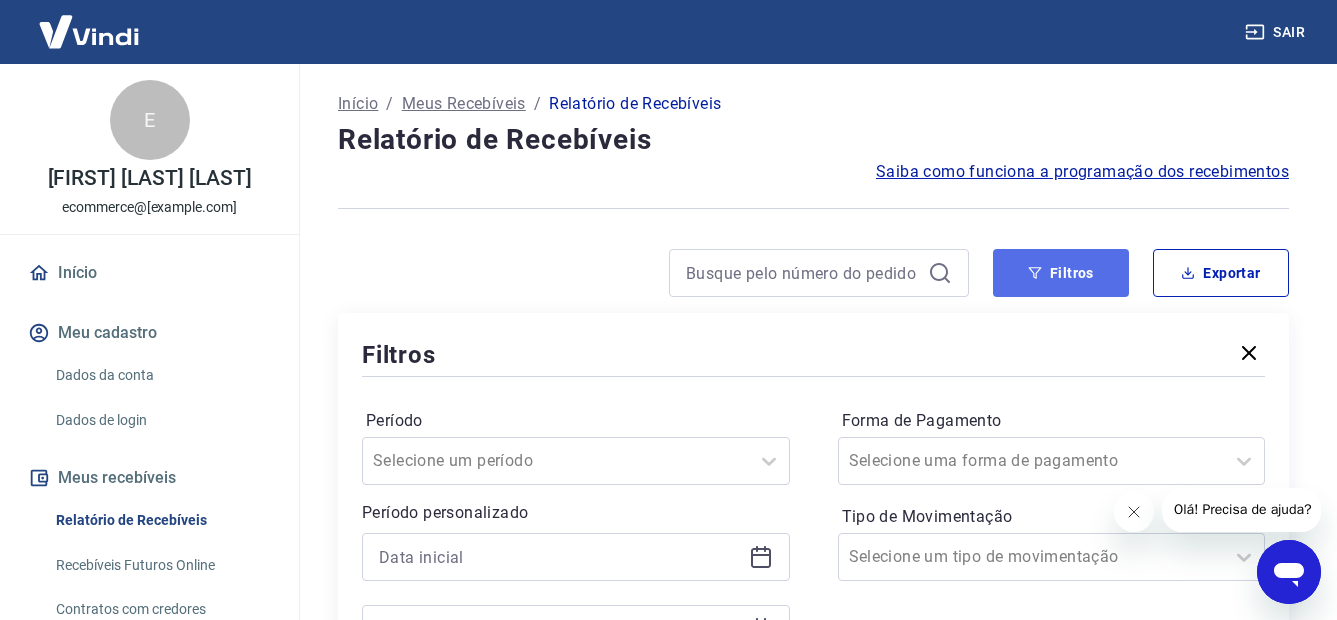 click on "Filtros" at bounding box center (1061, 273) 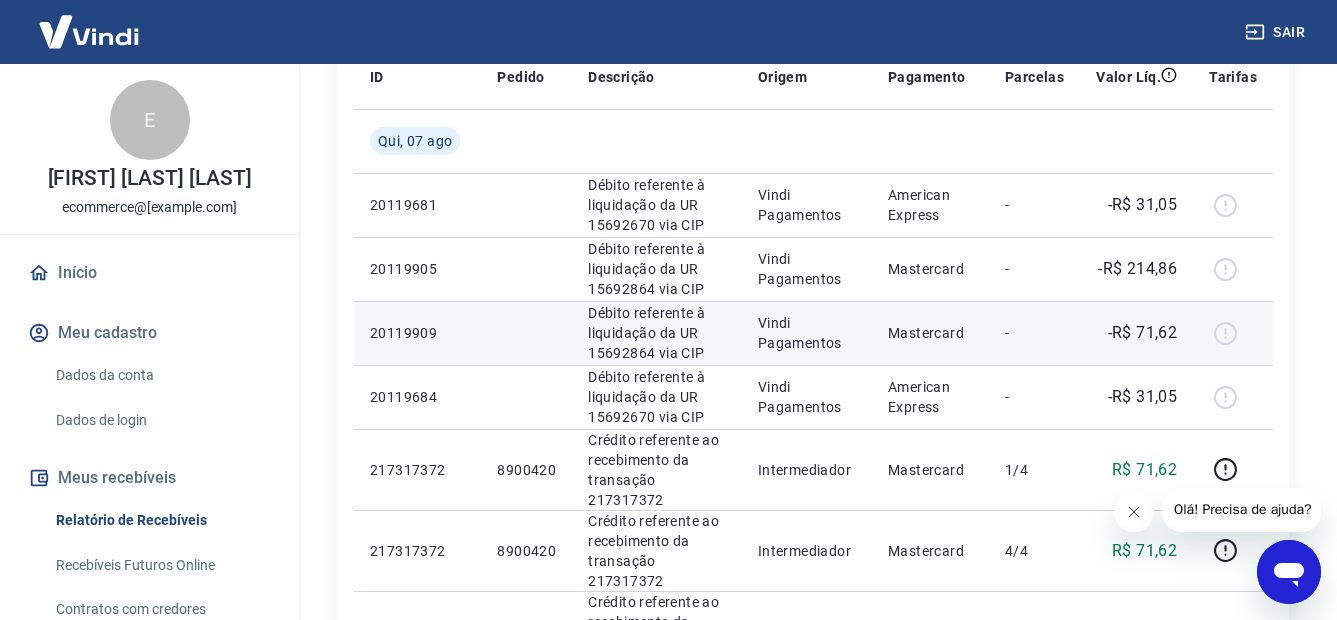 scroll, scrollTop: 0, scrollLeft: 0, axis: both 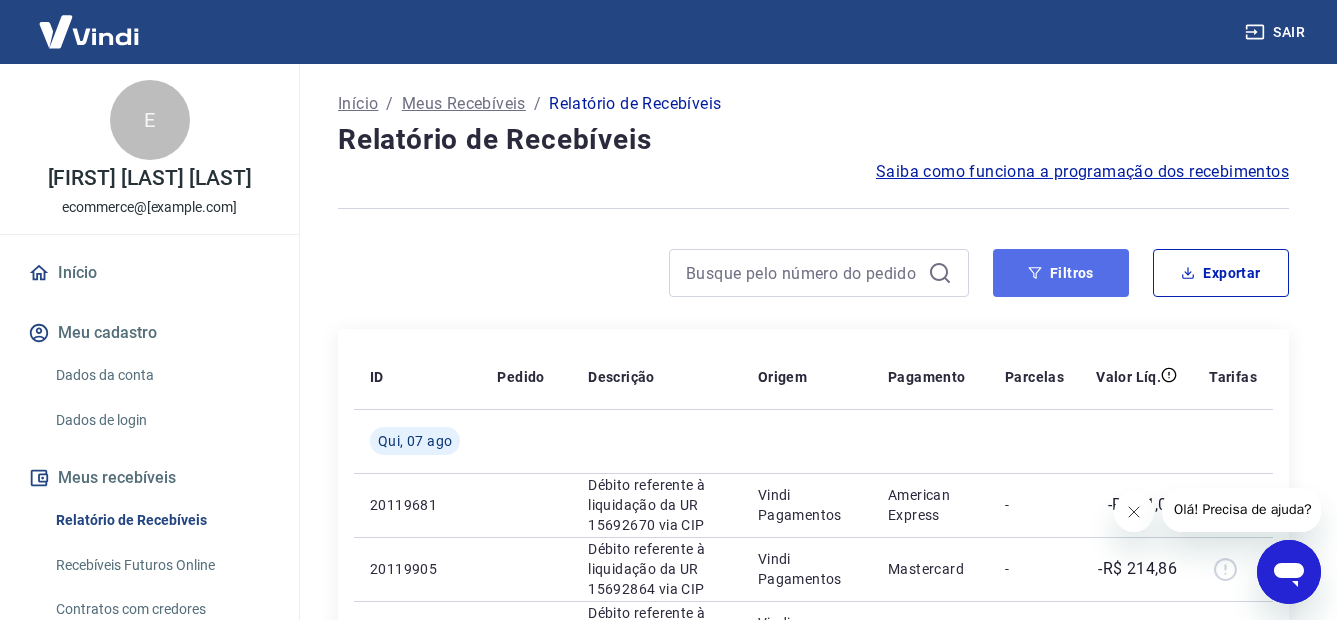 click on "Filtros" at bounding box center (1061, 273) 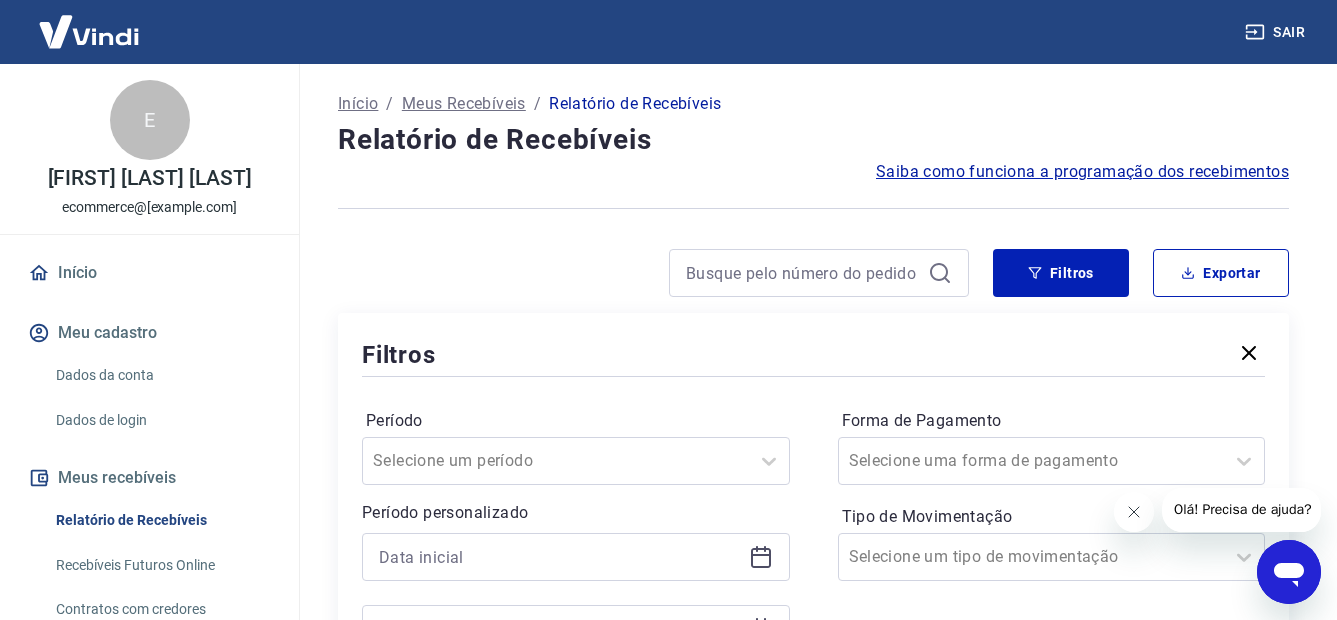 click on "Período" at bounding box center (576, 421) 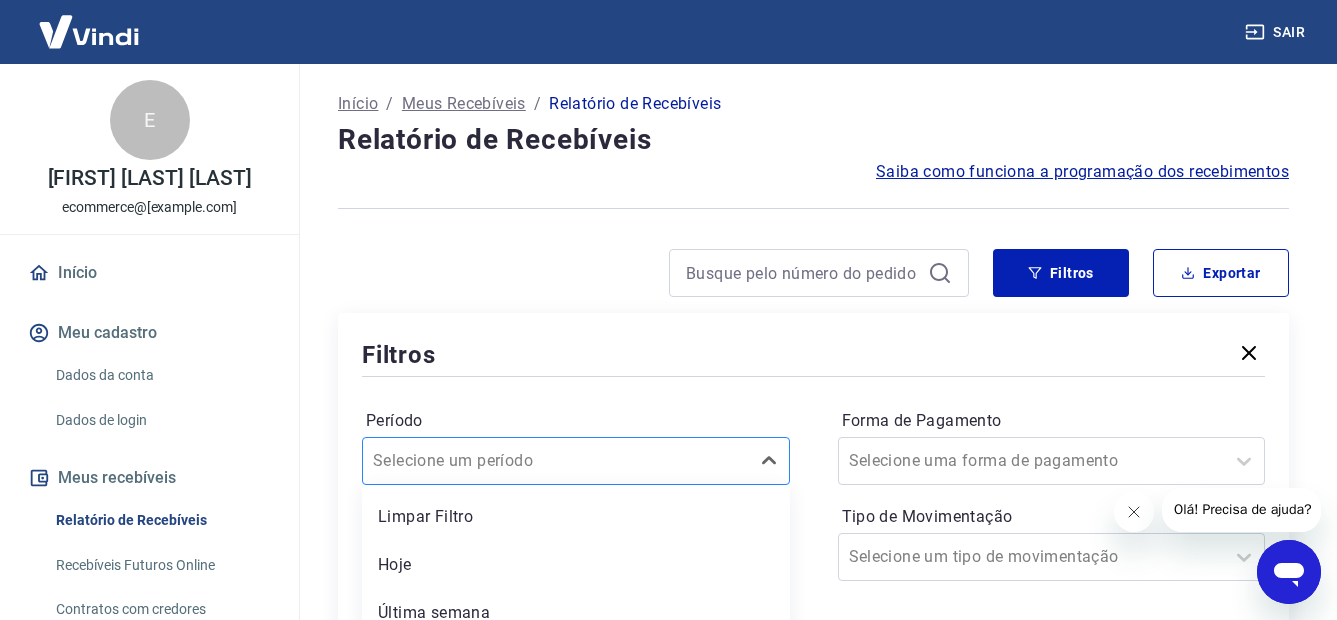 scroll, scrollTop: 165, scrollLeft: 0, axis: vertical 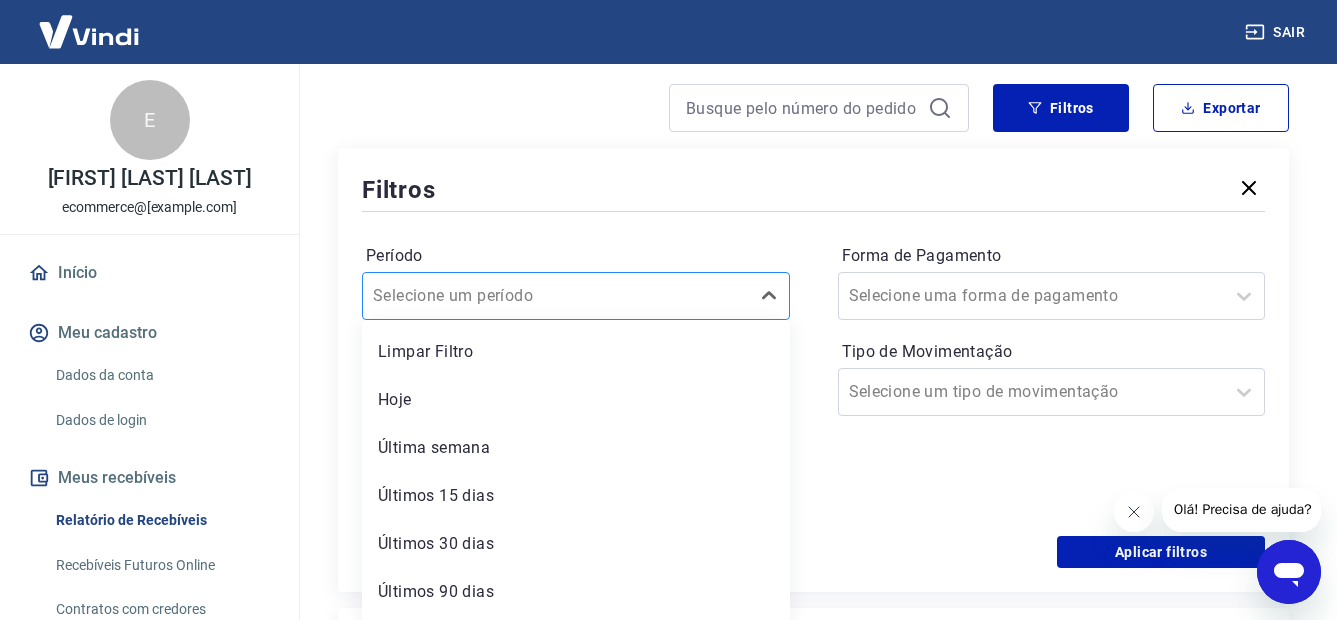 click on "option Limpar Filtro focused, 1 of 7. 7 results available. Use Up and Down to choose options, press Enter to select the currently focused option, press Escape to exit the menu, press Tab to select the option and exit the menu. Selecione um período Limpar Filtro Hoje Última semana Últimos 15 dias Últimos 30 dias Últimos 90 dias Últimos 6 meses" at bounding box center [576, 296] 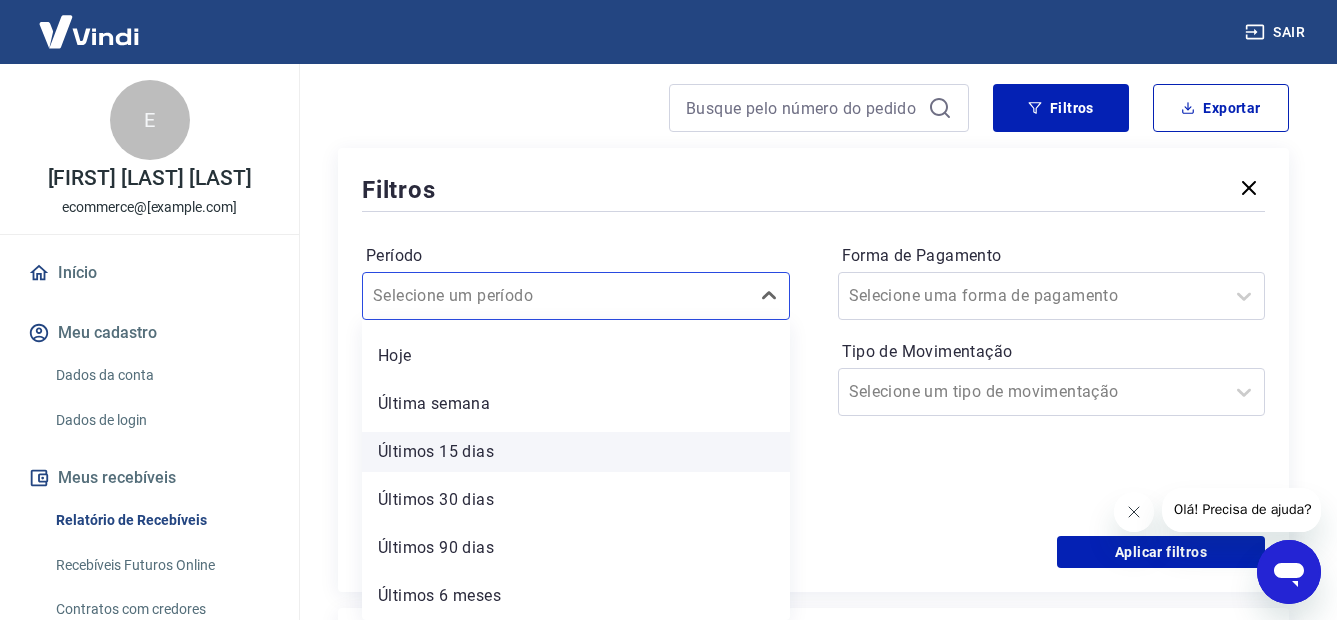 scroll, scrollTop: 0, scrollLeft: 0, axis: both 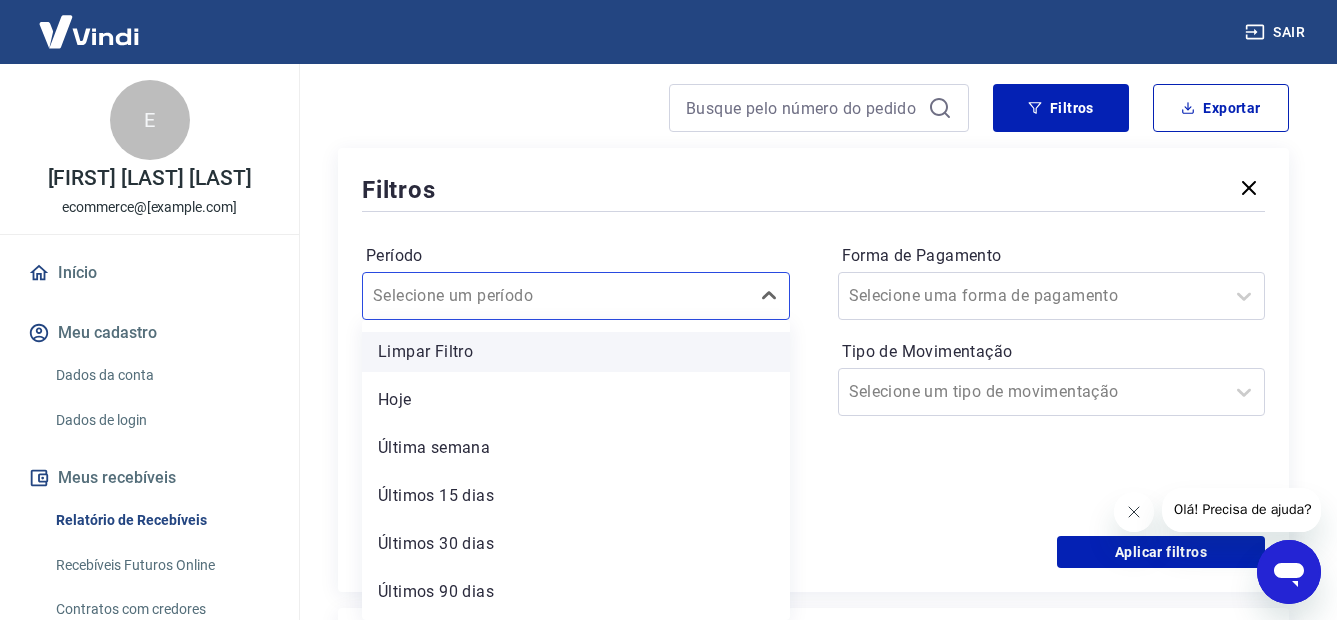 click on "Limpar Filtro" at bounding box center (576, 352) 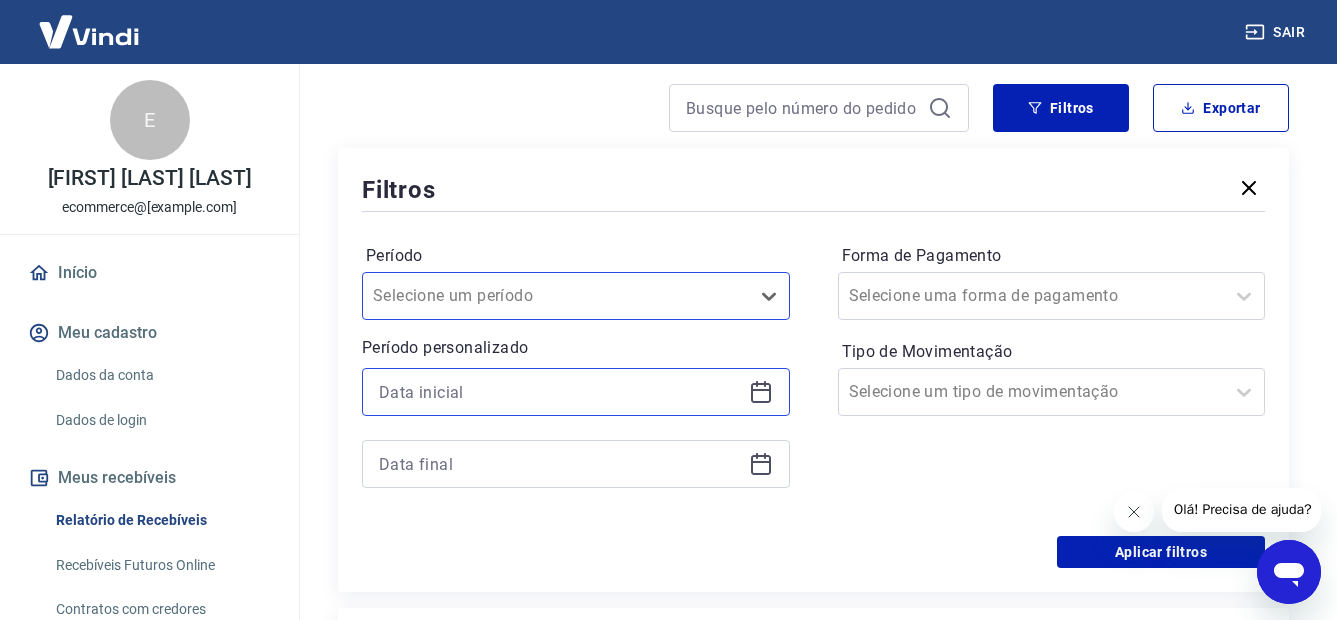 click at bounding box center (560, 392) 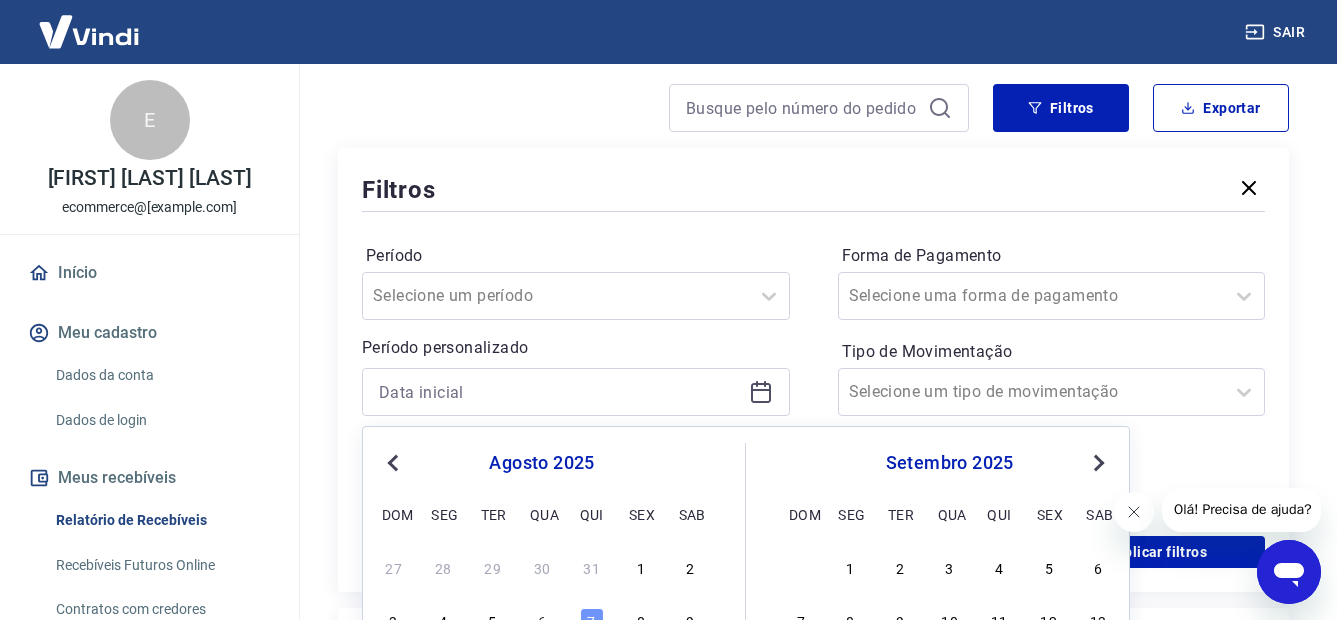 click on "Previous Month" at bounding box center [395, 462] 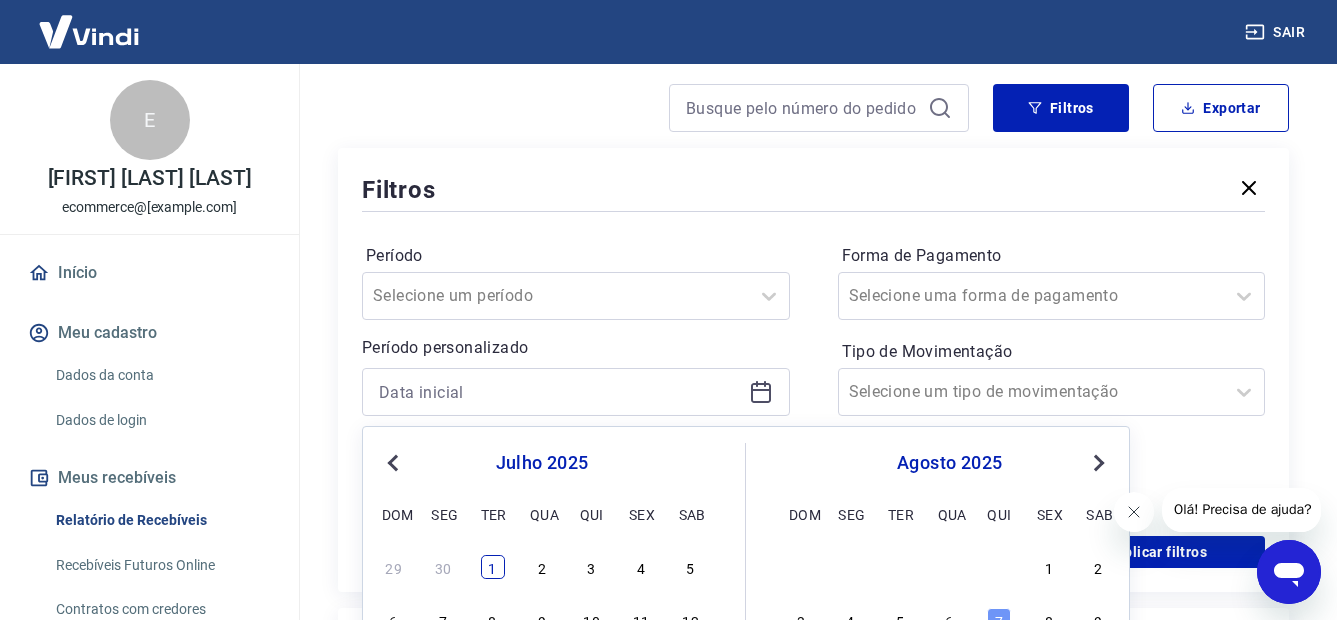 click on "1" at bounding box center (493, 567) 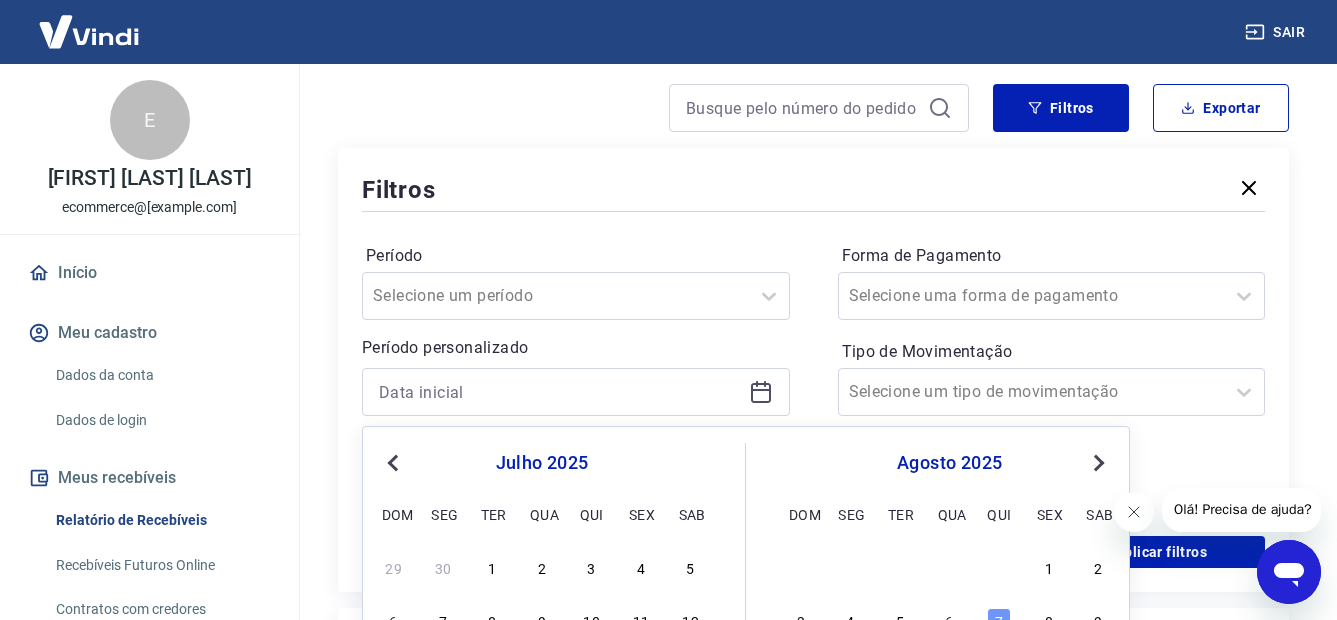 type on "01/07/2025" 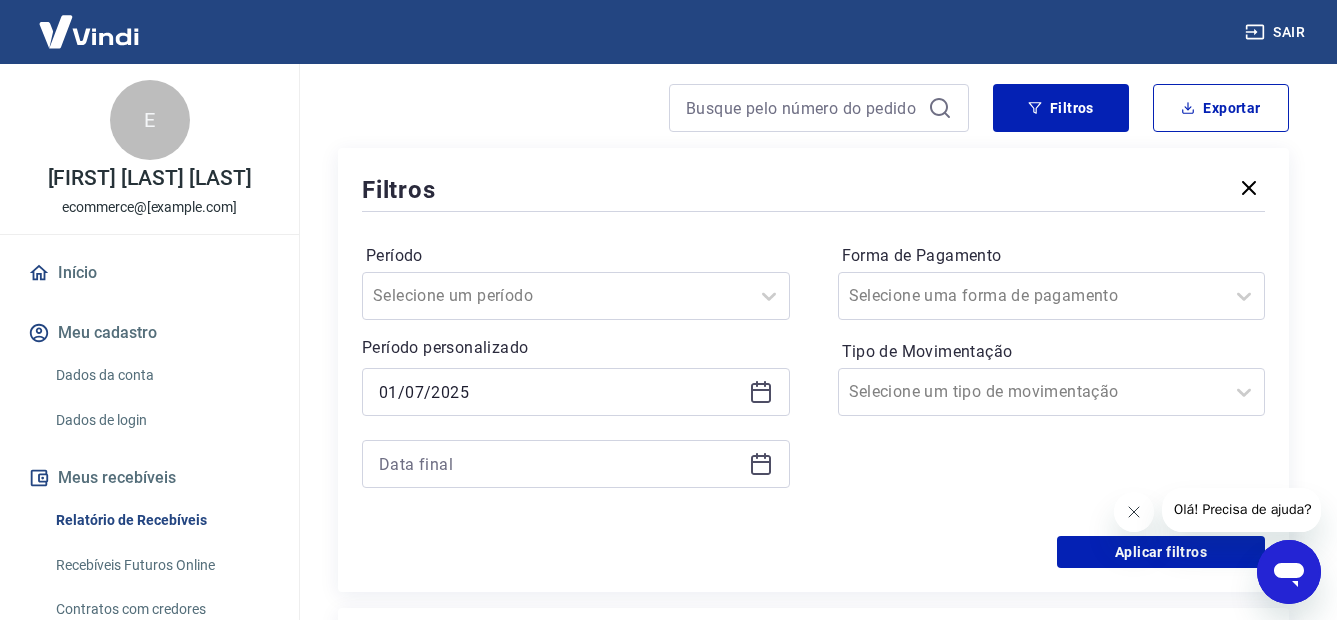 click on "Aplicar filtros" at bounding box center [813, 552] 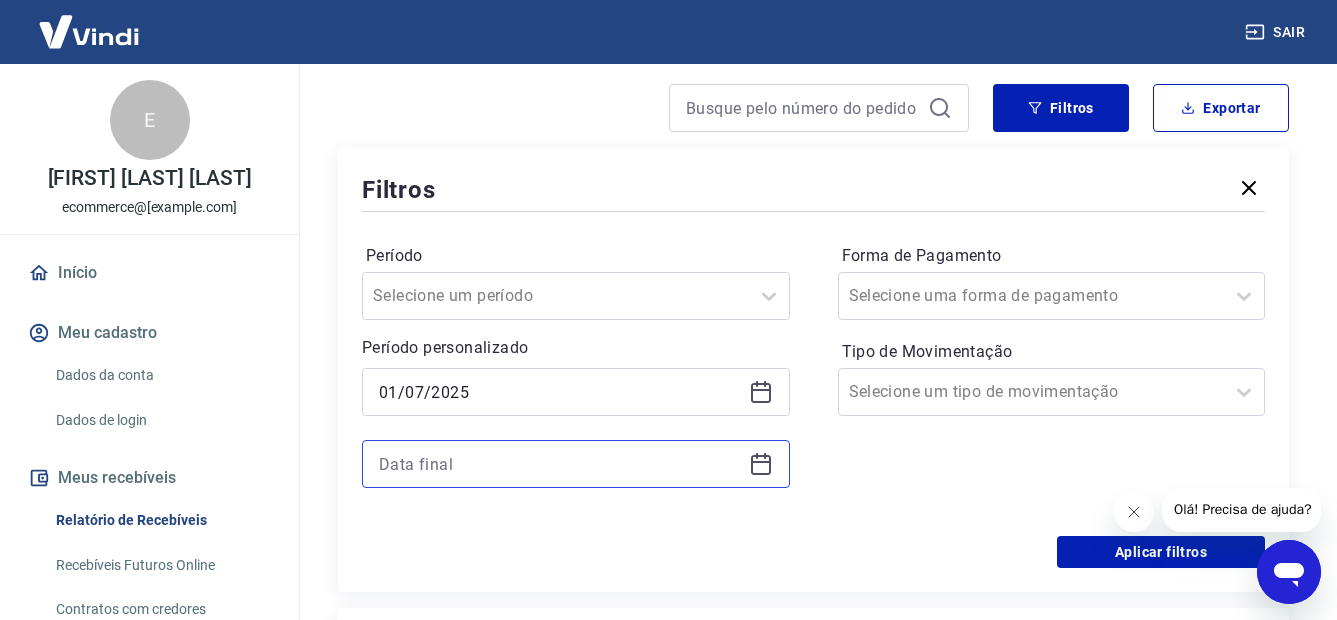 click at bounding box center [560, 464] 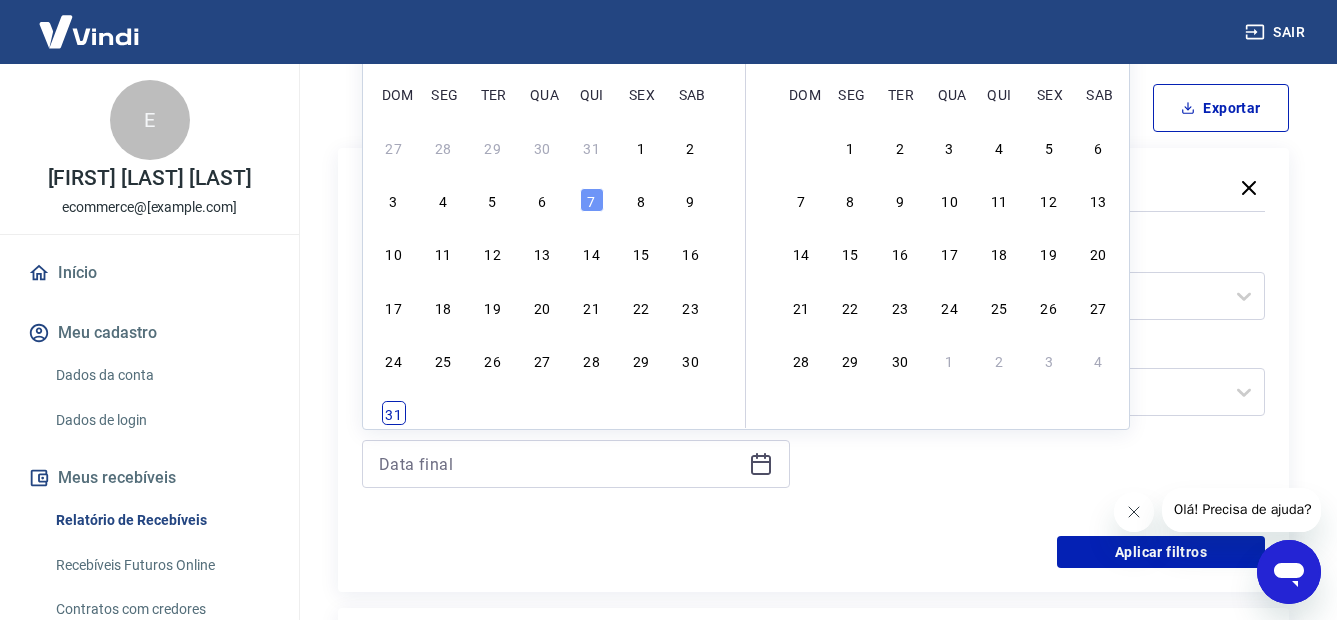 click on "31" at bounding box center (394, 413) 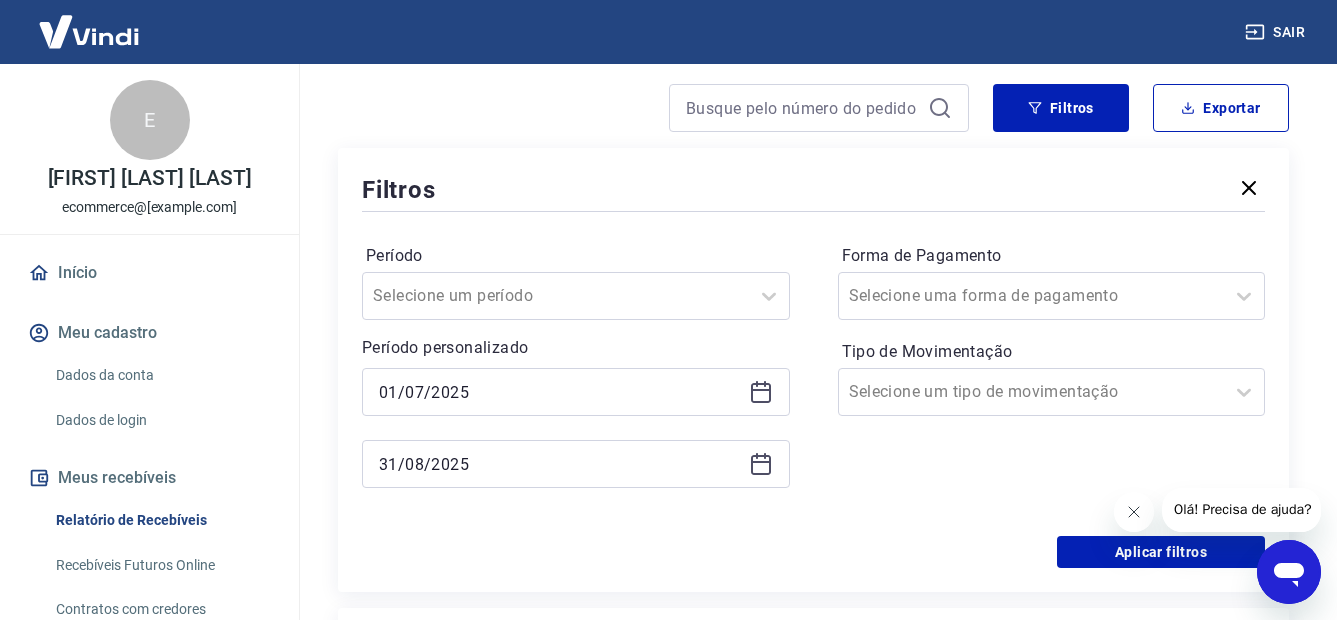 click on "Selected date: [DATE] Selected date: [DATE]" at bounding box center (576, 428) 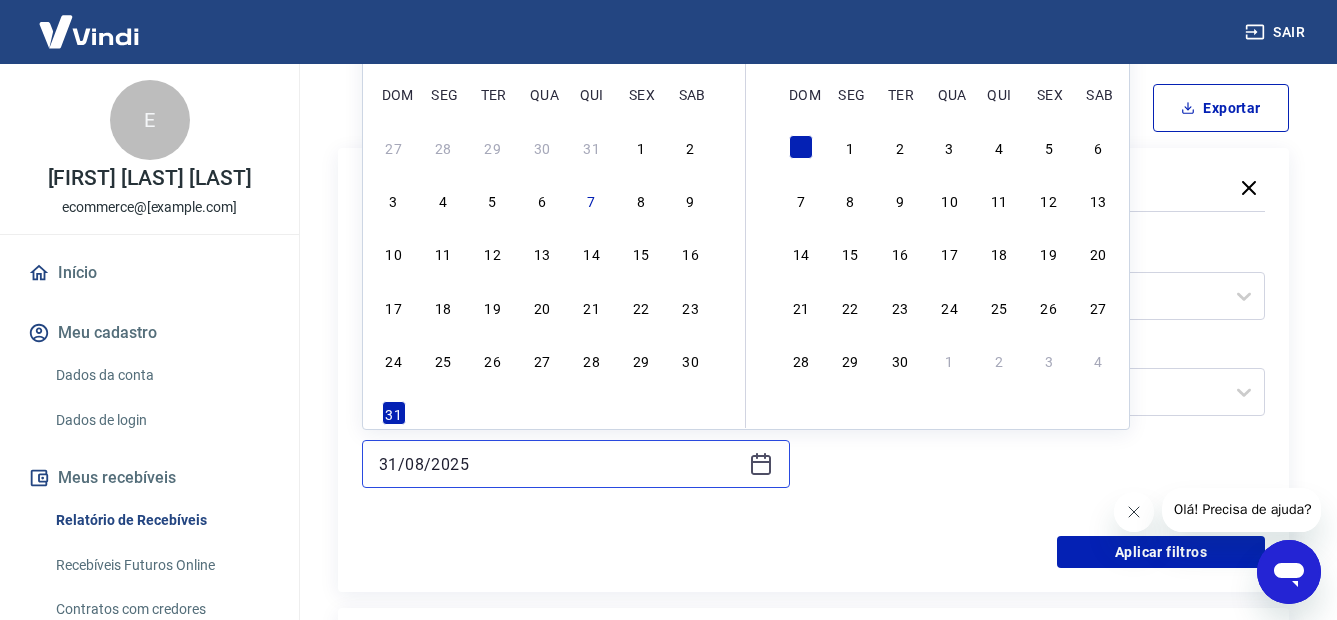 click on "31/08/2025" at bounding box center (560, 464) 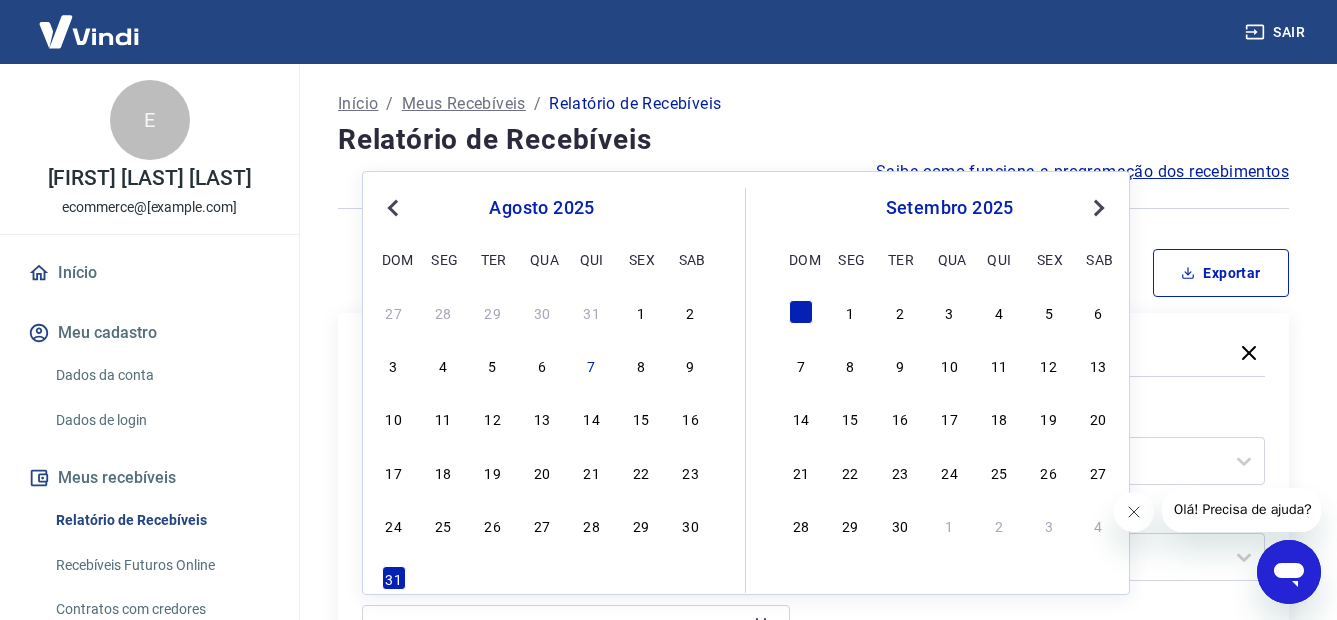 click on "Previous Month" at bounding box center [395, 207] 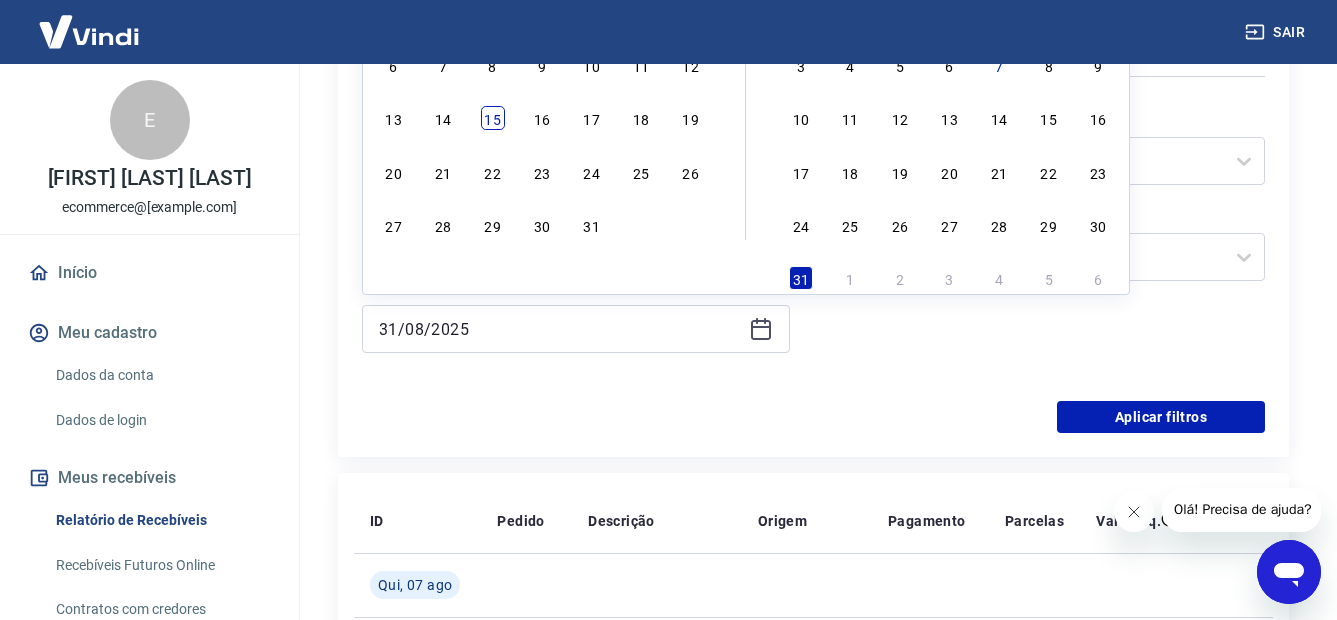scroll, scrollTop: 100, scrollLeft: 0, axis: vertical 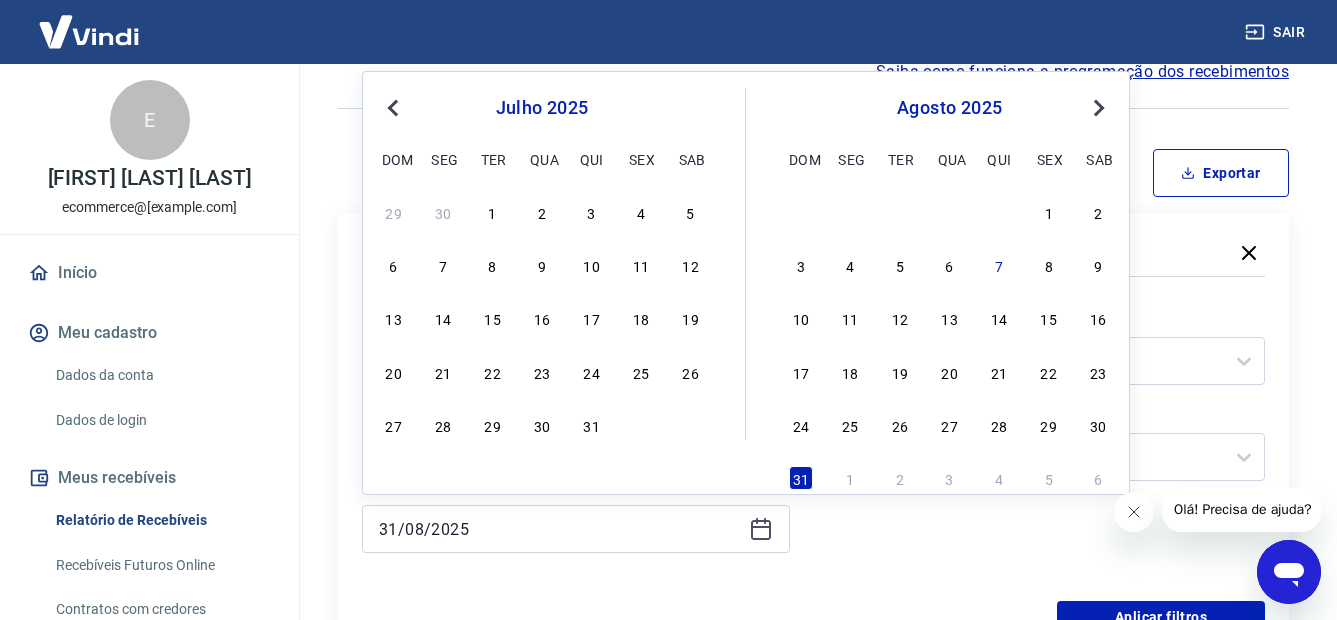click on "27 28 29 30 31" at bounding box center (542, 424) 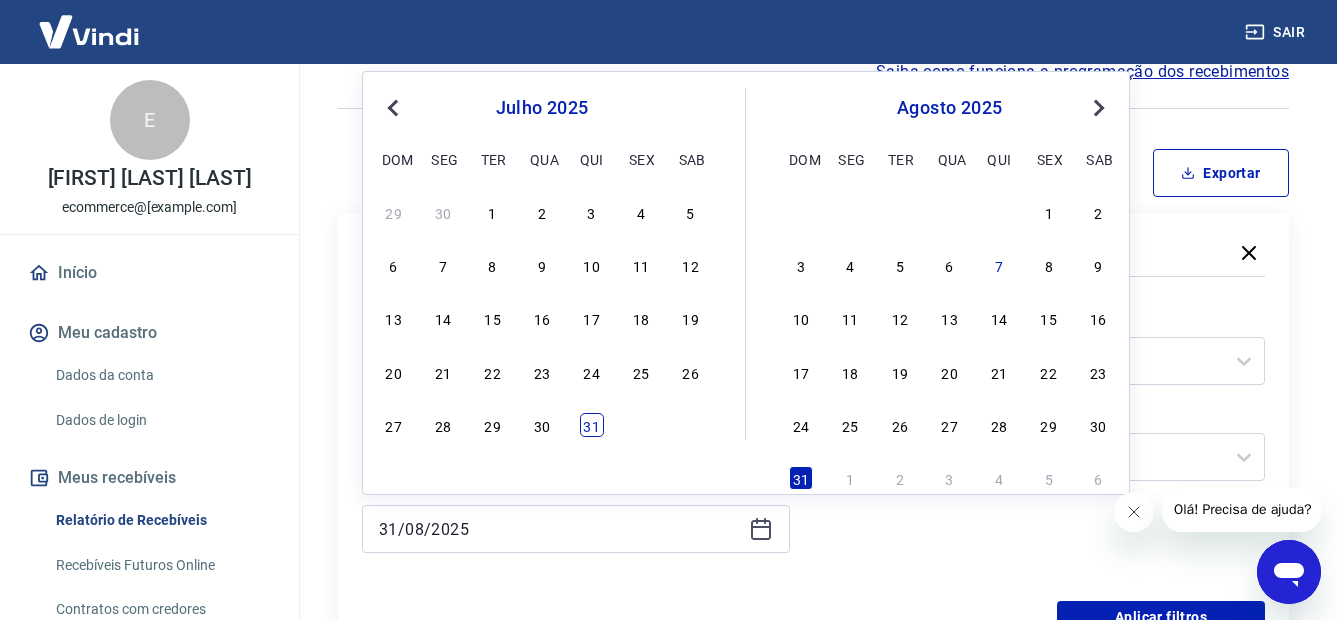 click on "31" at bounding box center (592, 425) 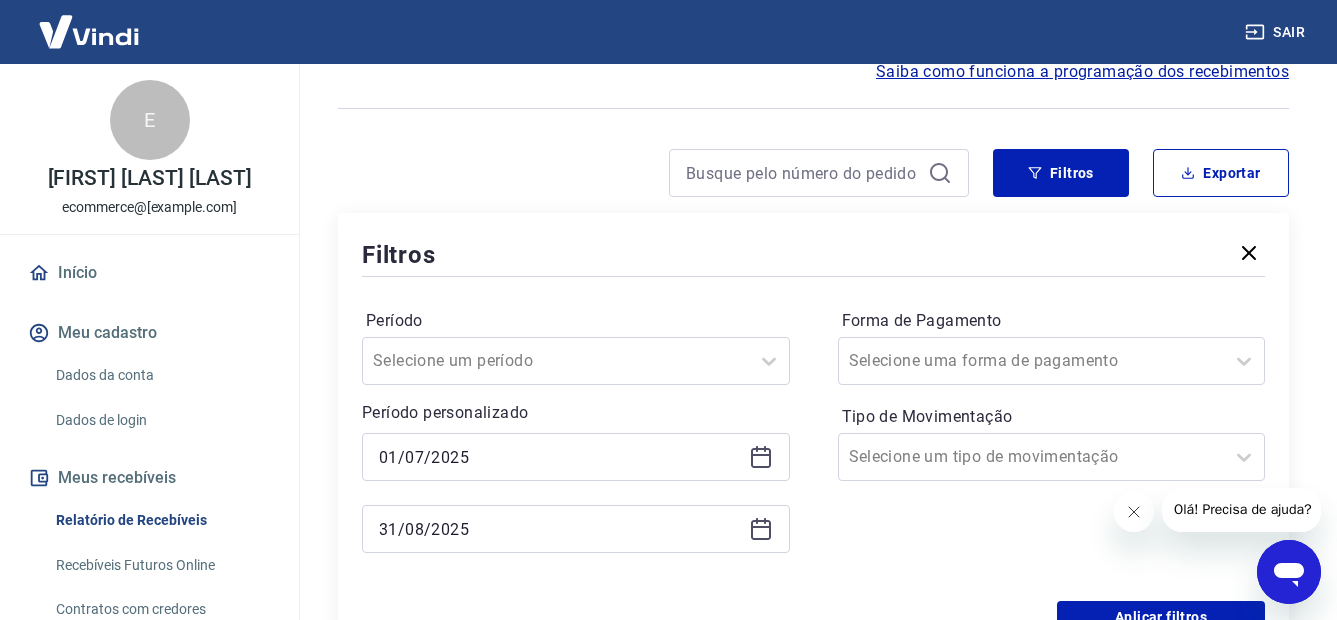 type on "31/07/2025" 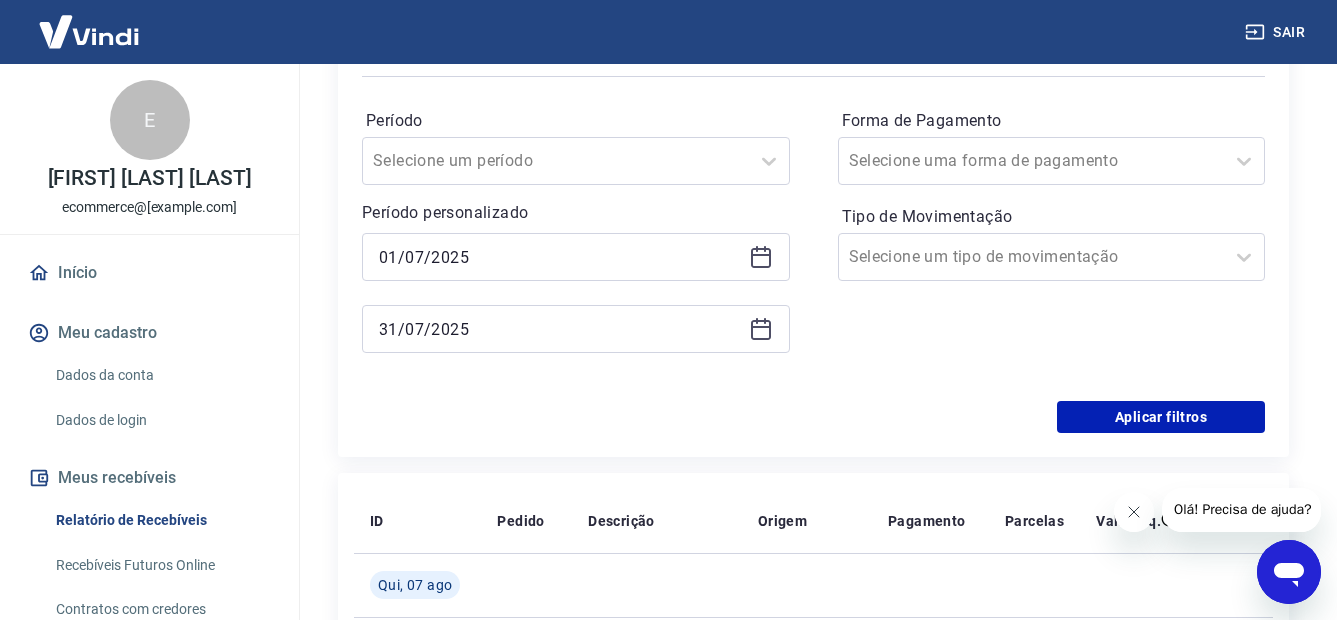 scroll, scrollTop: 100, scrollLeft: 0, axis: vertical 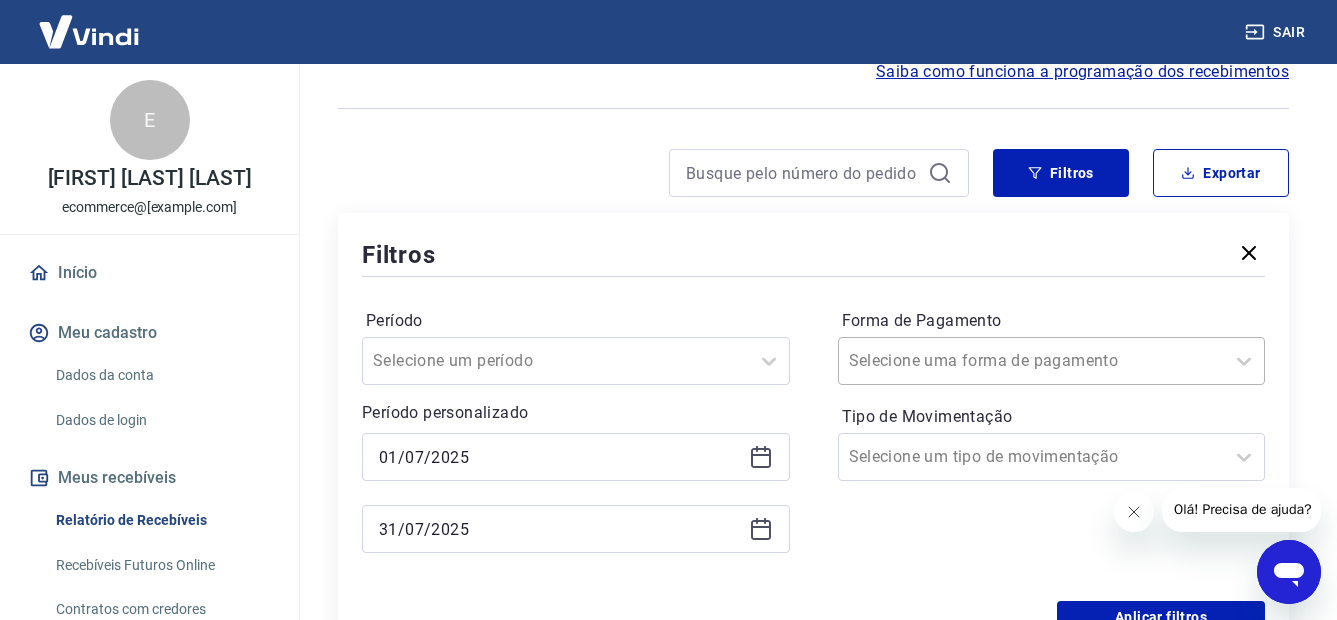 click on "Selecione uma forma de pagamento" at bounding box center [1052, 361] 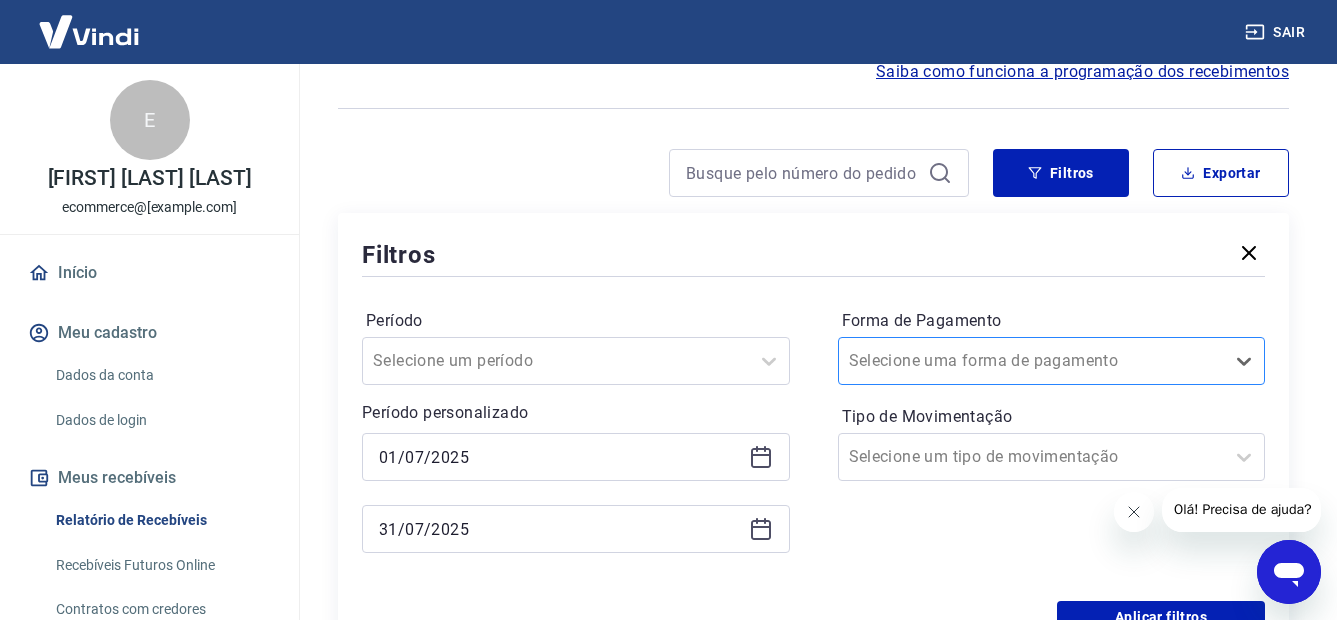 scroll, scrollTop: 113, scrollLeft: 0, axis: vertical 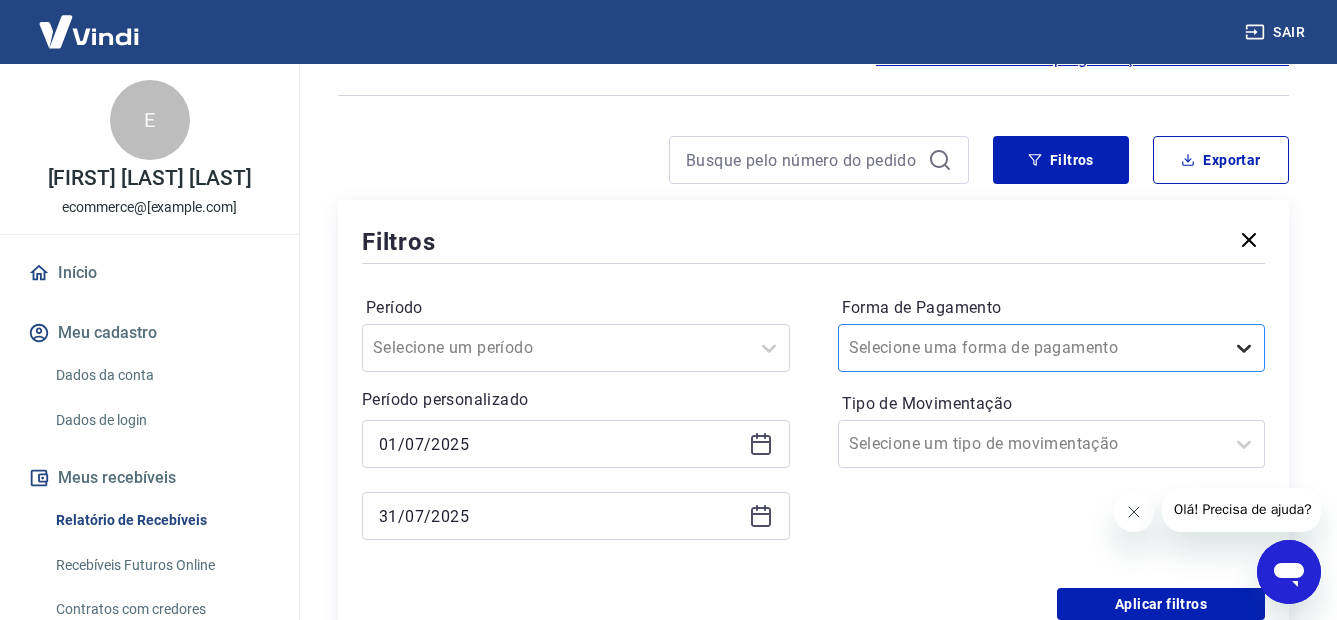click 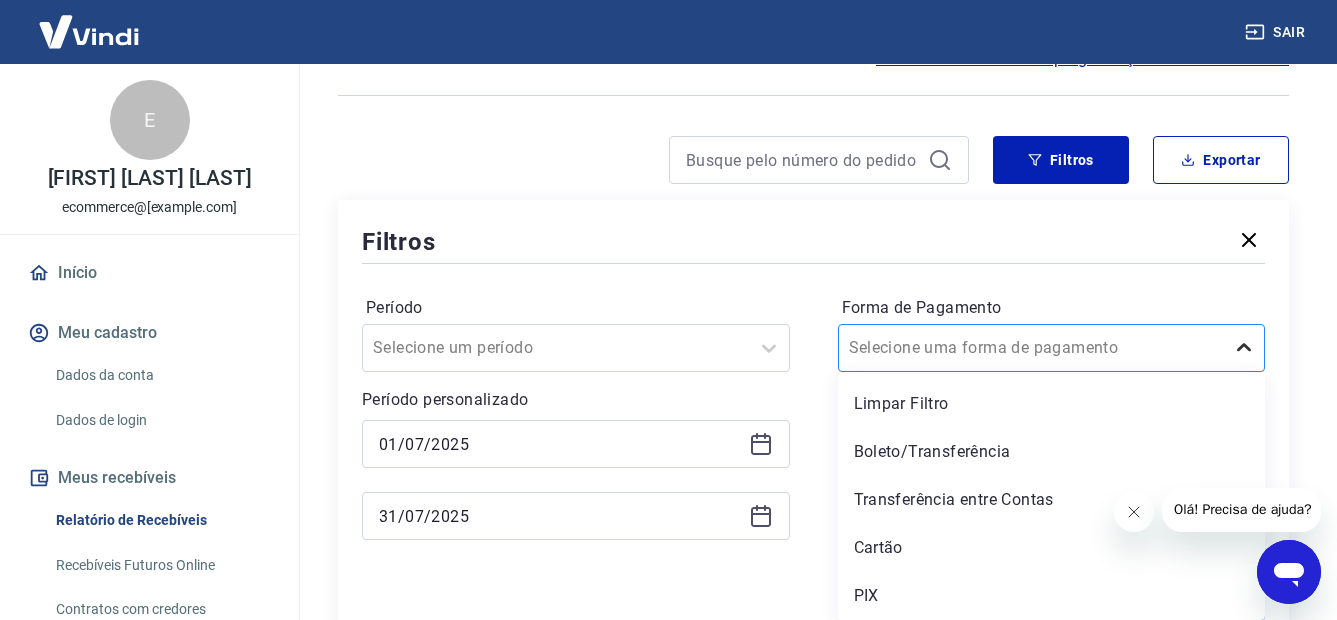 click 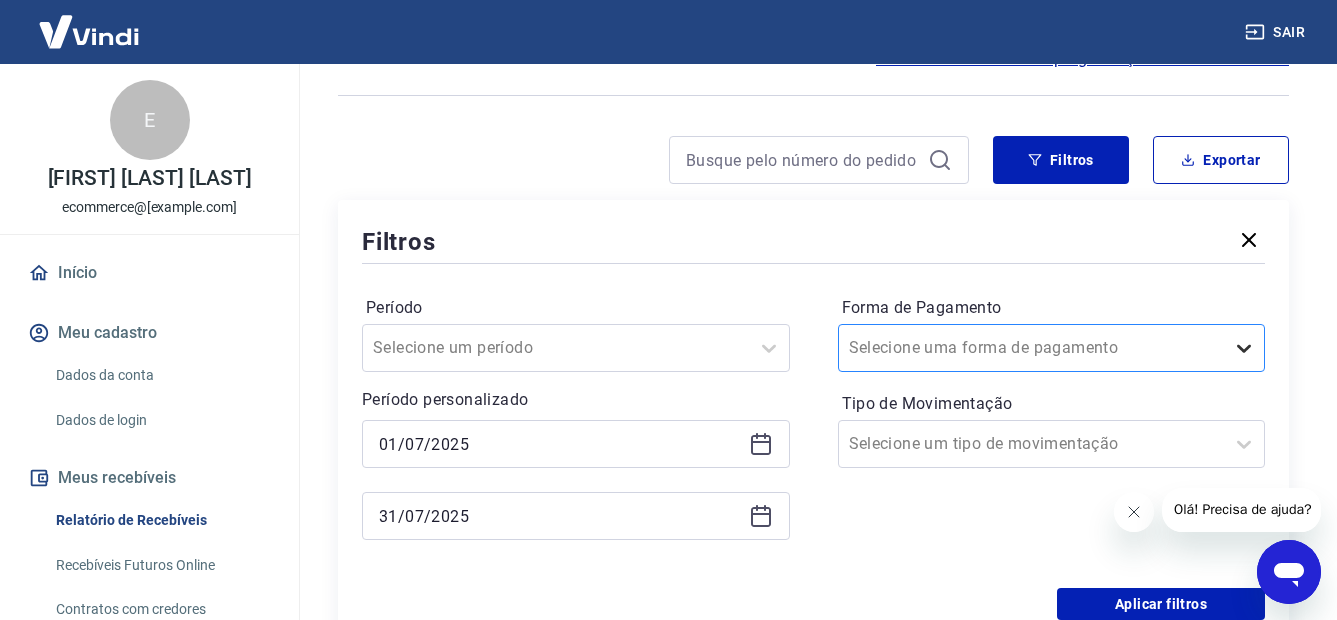 click 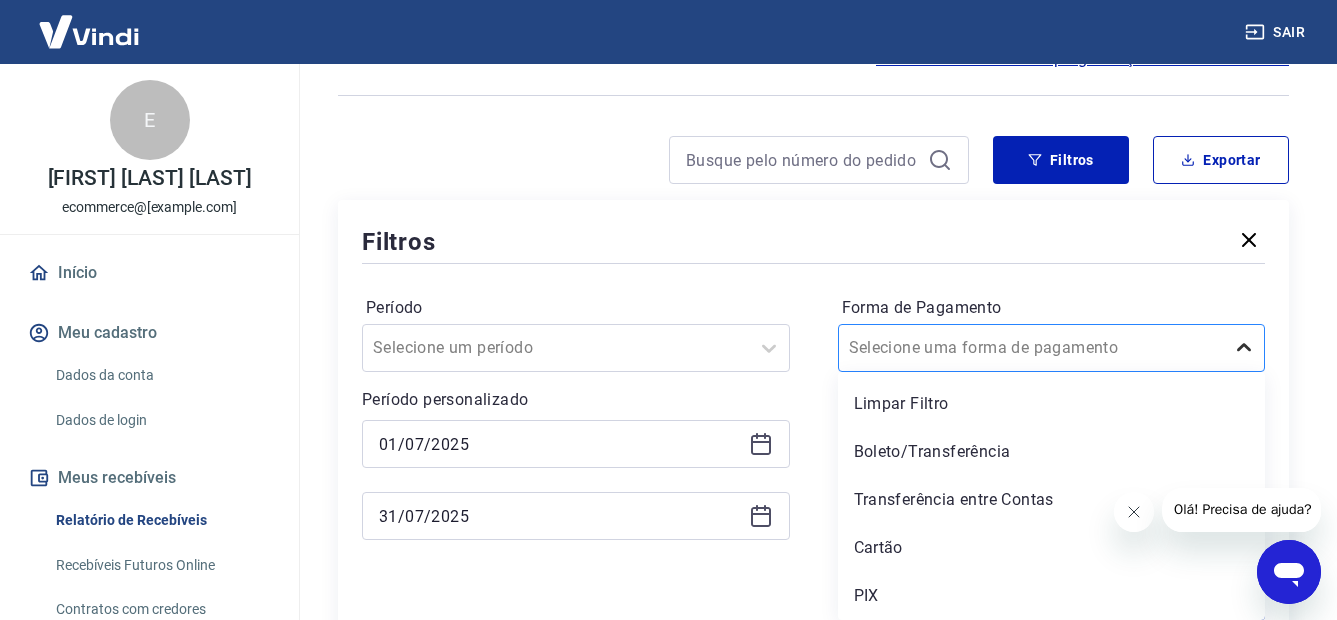 click 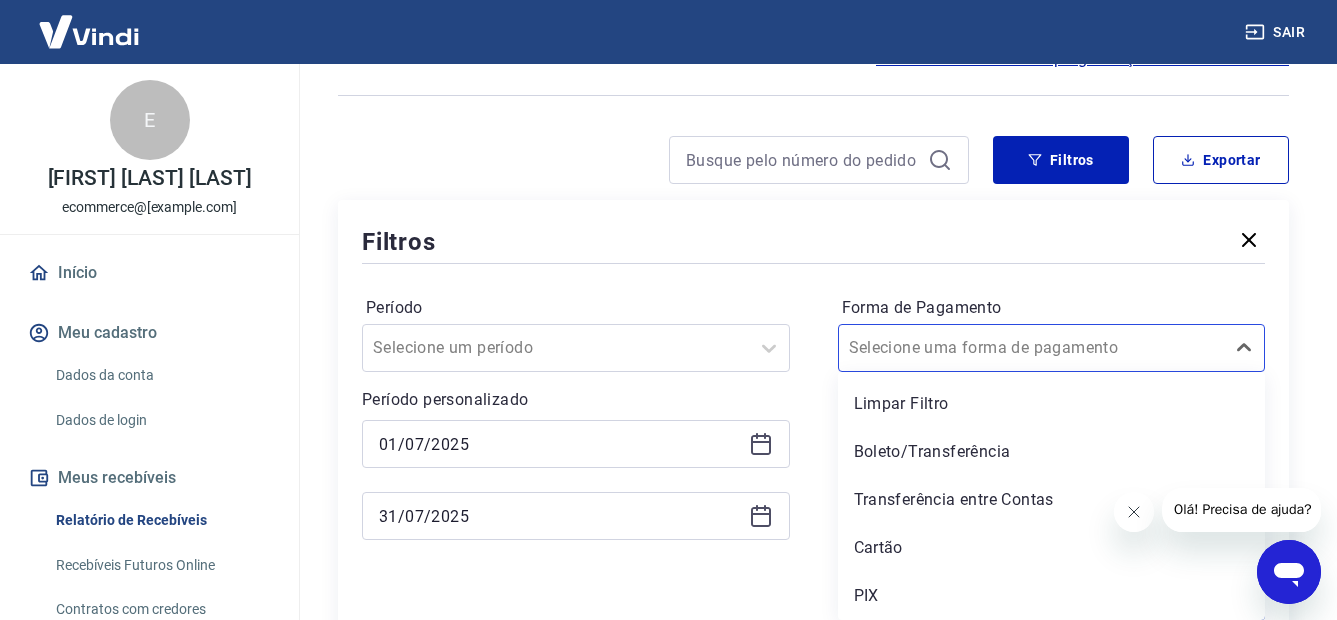 click on "Início / Meus Recebíveis / Relatório de Recebíveis Relatório de Recebíveis Saiba como funciona a programação dos recebimentos Saiba como funciona a programação dos recebimentos Filtros Exportar Filtros Período Selecione um período Período personalizado Selected date: [DATE] Selected date: [DATE] Forma de Pagamento option Boleto/Transferência focused, 2 of 5. 5 results available. Use Up and Down to choose options, press Enter to select the currently focused option, press Escape to exit the menu, press Tab to select the option and exit the menu. Selecione uma forma de pagamento Limpar Filtro Boleto/Transferência Transferência entre Contas Cartão PIX Tipo de Movimentação Selecione um tipo de movimentação Aplicar filtros ID Pedido Descrição Origem Pagamento Parcelas Valor Líq. Tarifas Qui, 07 ago 20[YEAR][ORDER_ID] Débito referente à liquidação da UR [UR_ID] via CIP Vindi Pagamentos American Express - -R$ 31,05 20[YEAR][ORDER_ID]" at bounding box center (813, 1313) 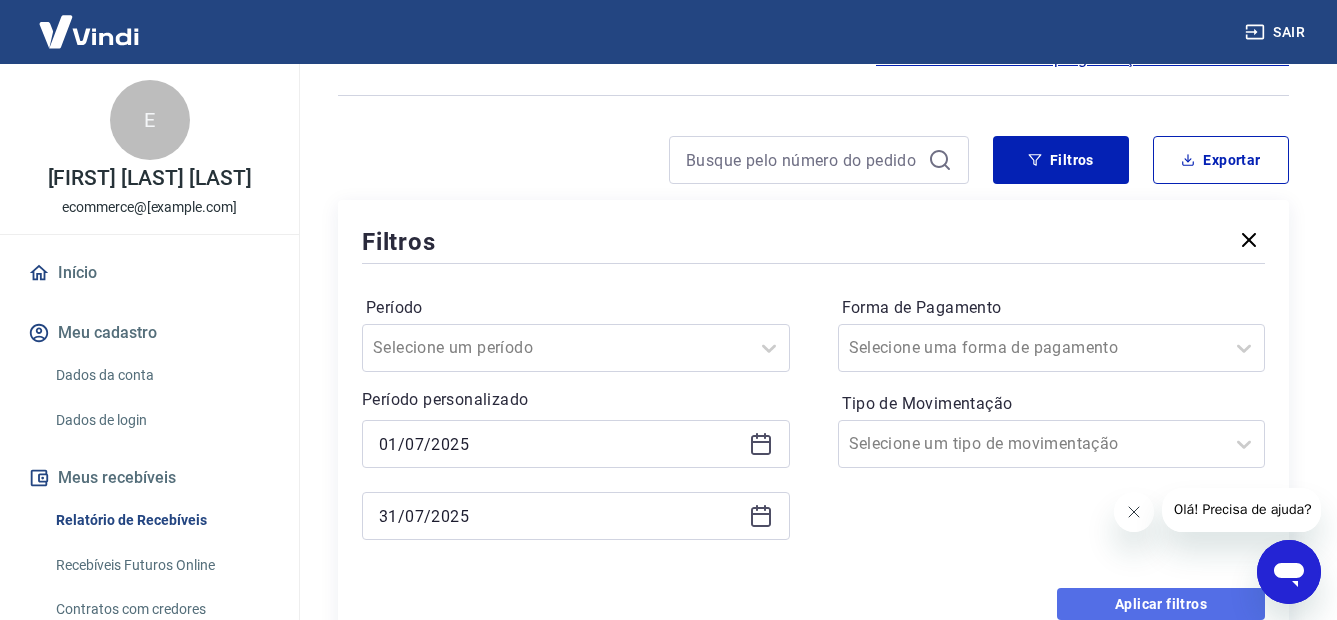 click on "Aplicar filtros" at bounding box center (1161, 604) 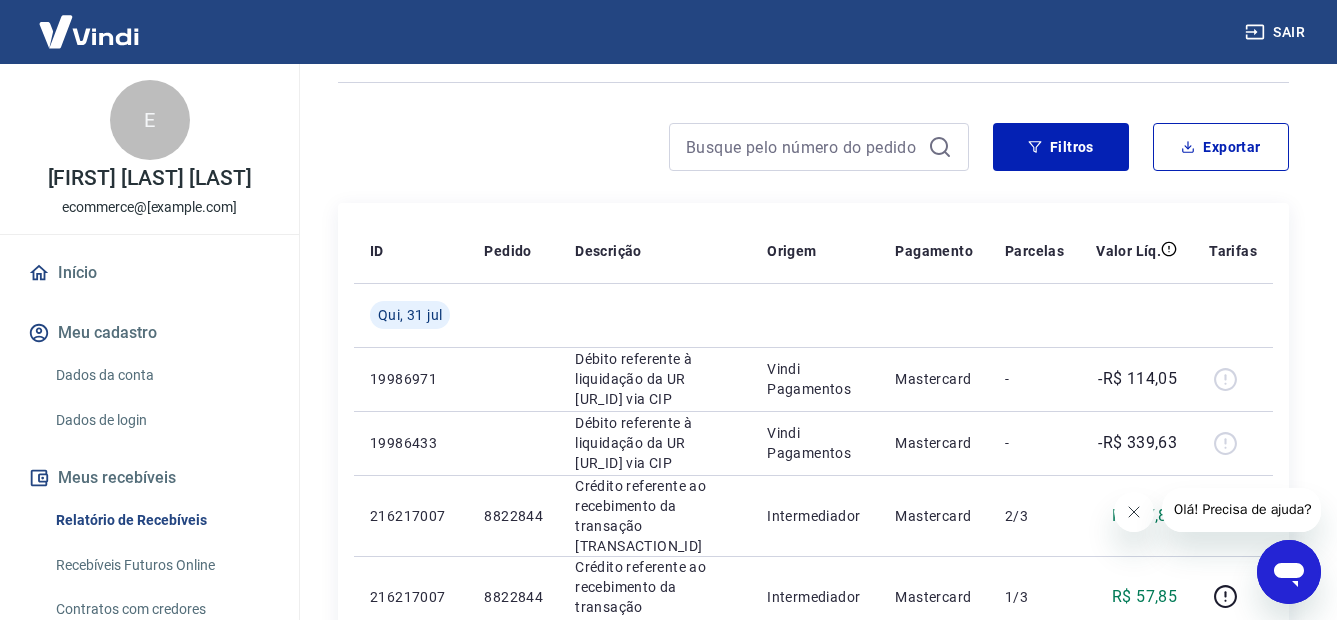 scroll, scrollTop: 0, scrollLeft: 0, axis: both 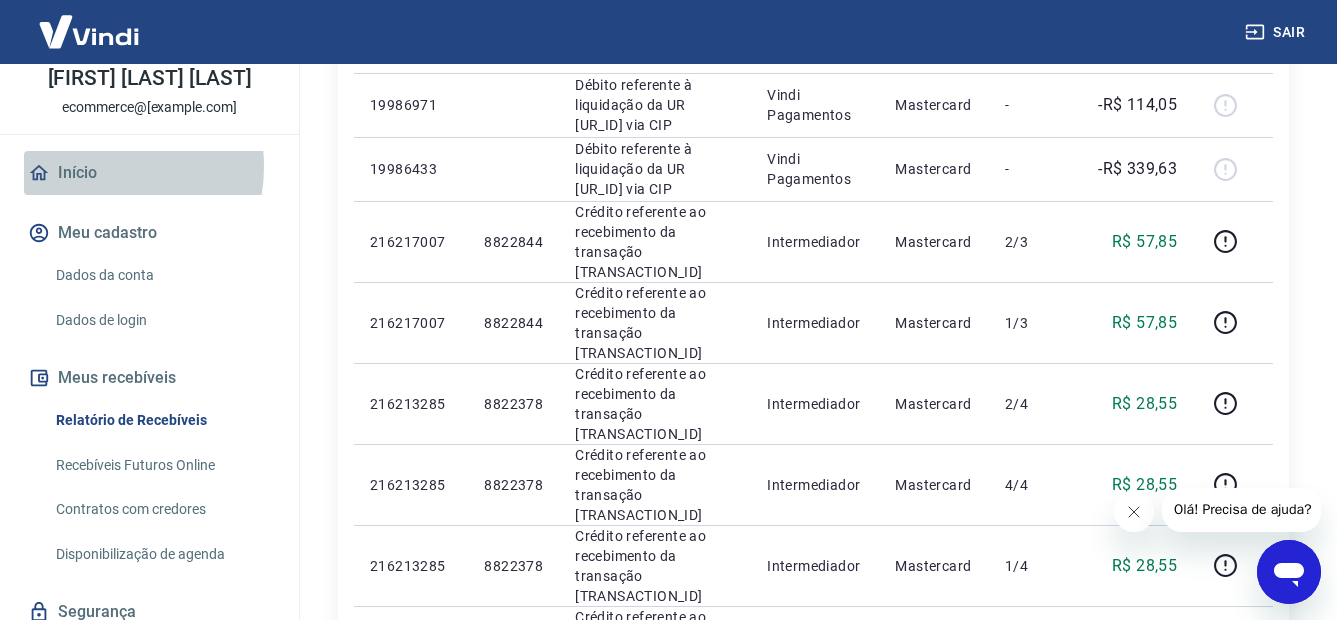 click on "Início" at bounding box center [149, 173] 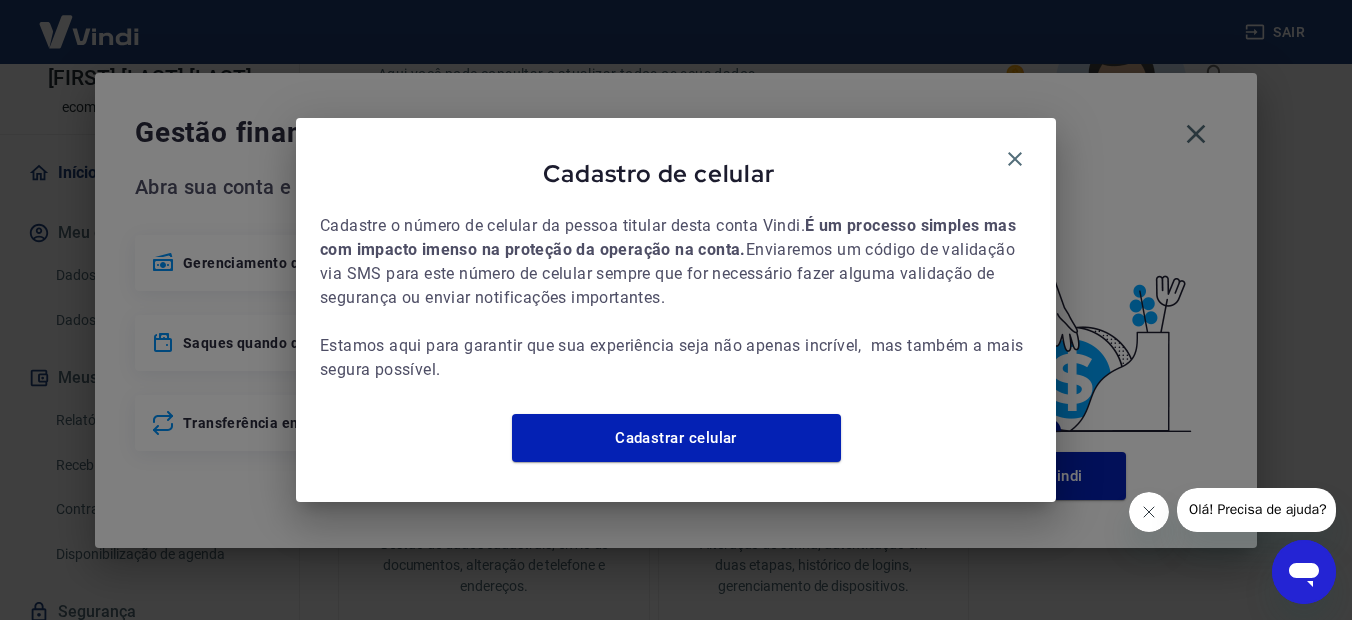 click on "Cadastro de celular" at bounding box center [676, 177] 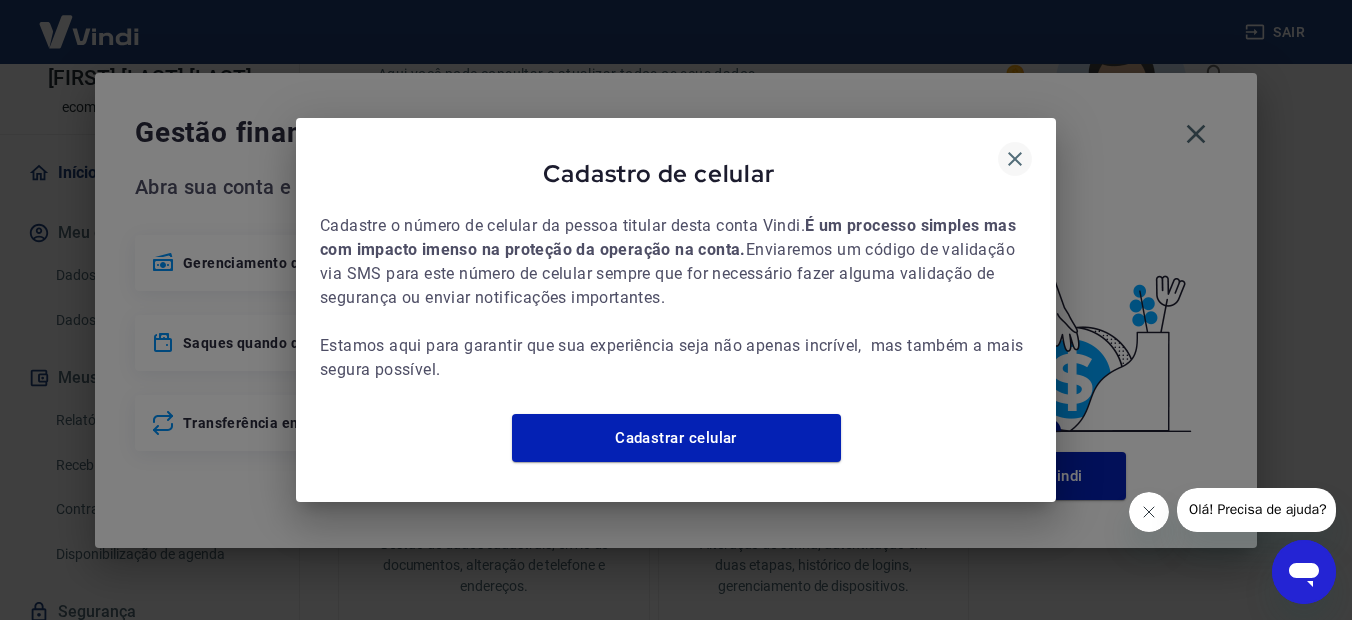 click 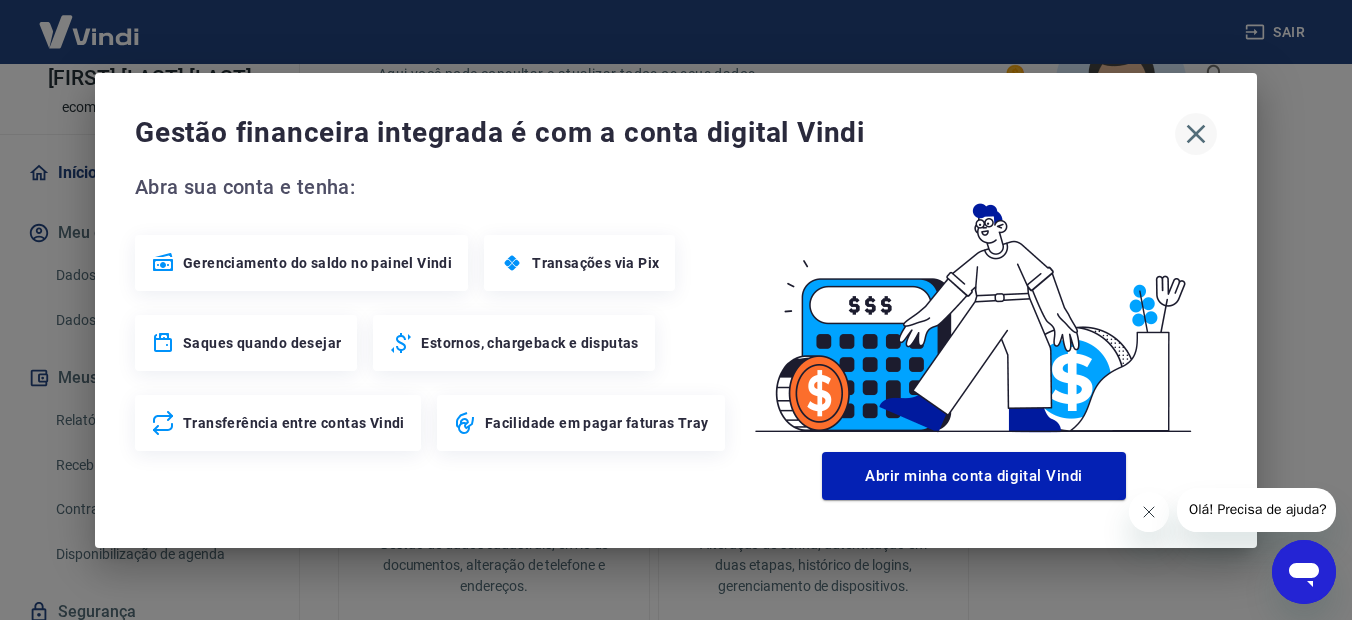 click at bounding box center [1196, 134] 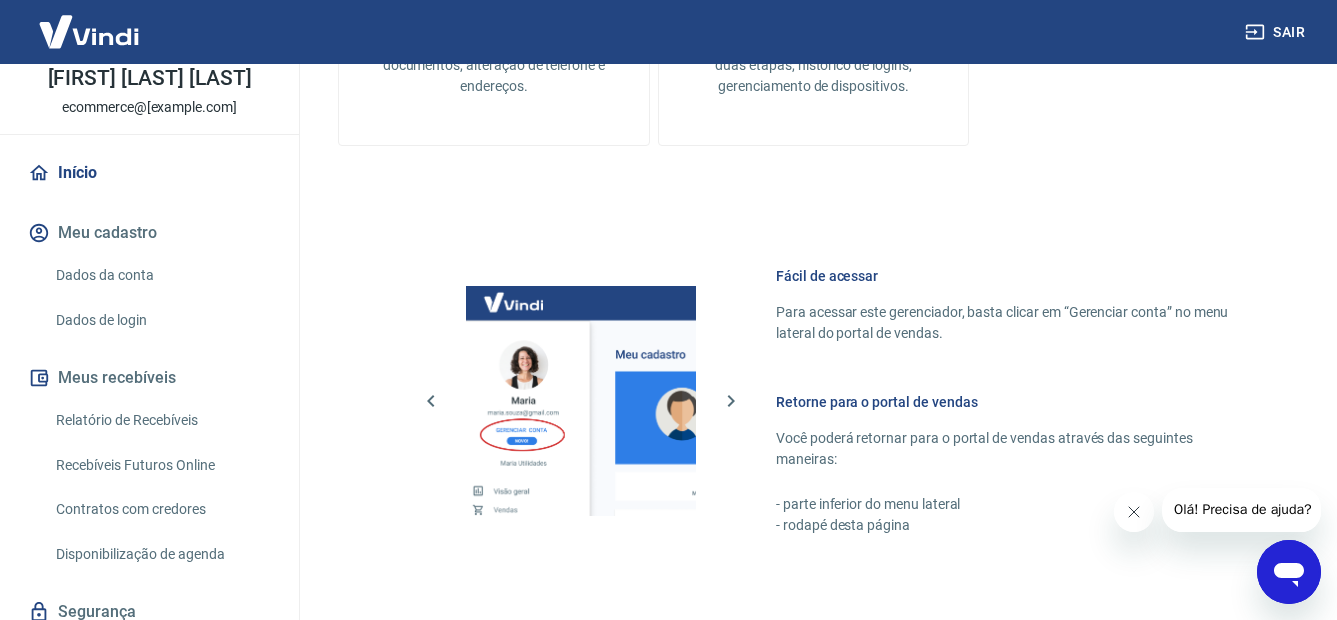 scroll, scrollTop: 1228, scrollLeft: 0, axis: vertical 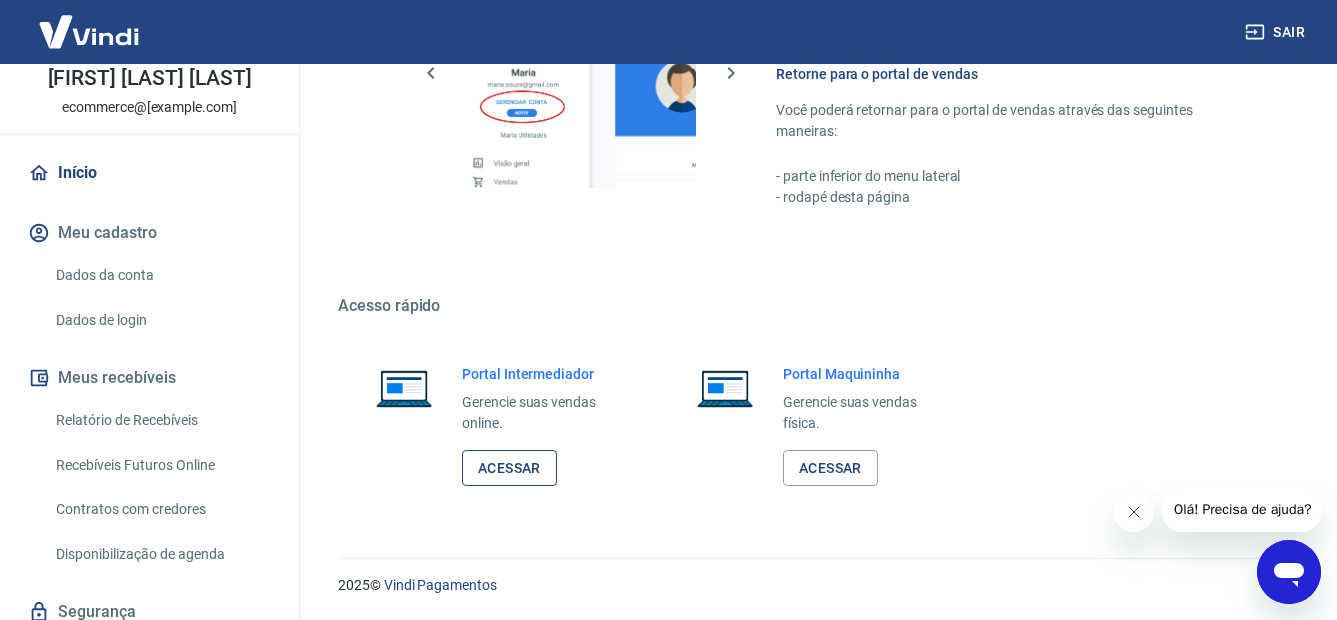click on "Acessar" at bounding box center (509, 468) 